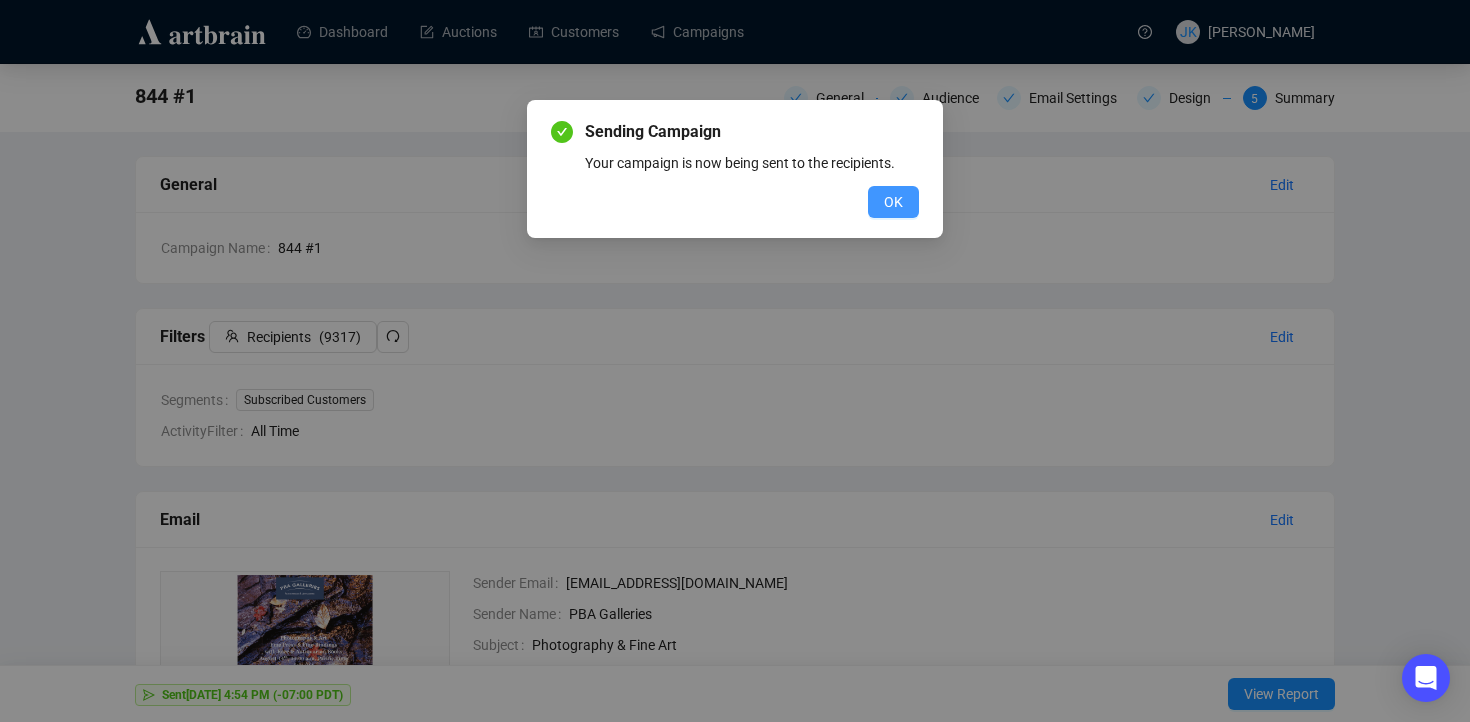 scroll, scrollTop: 0, scrollLeft: 0, axis: both 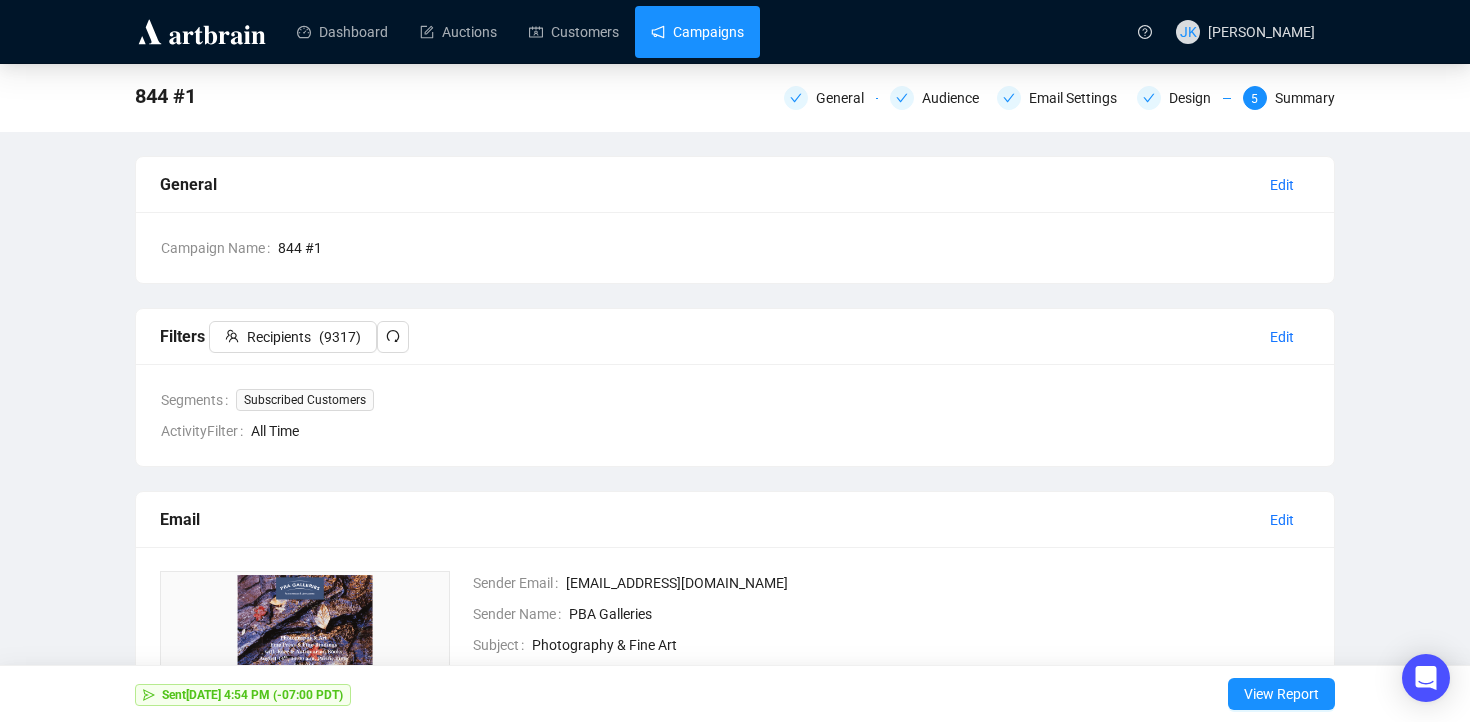 click on "Campaigns" at bounding box center [697, 32] 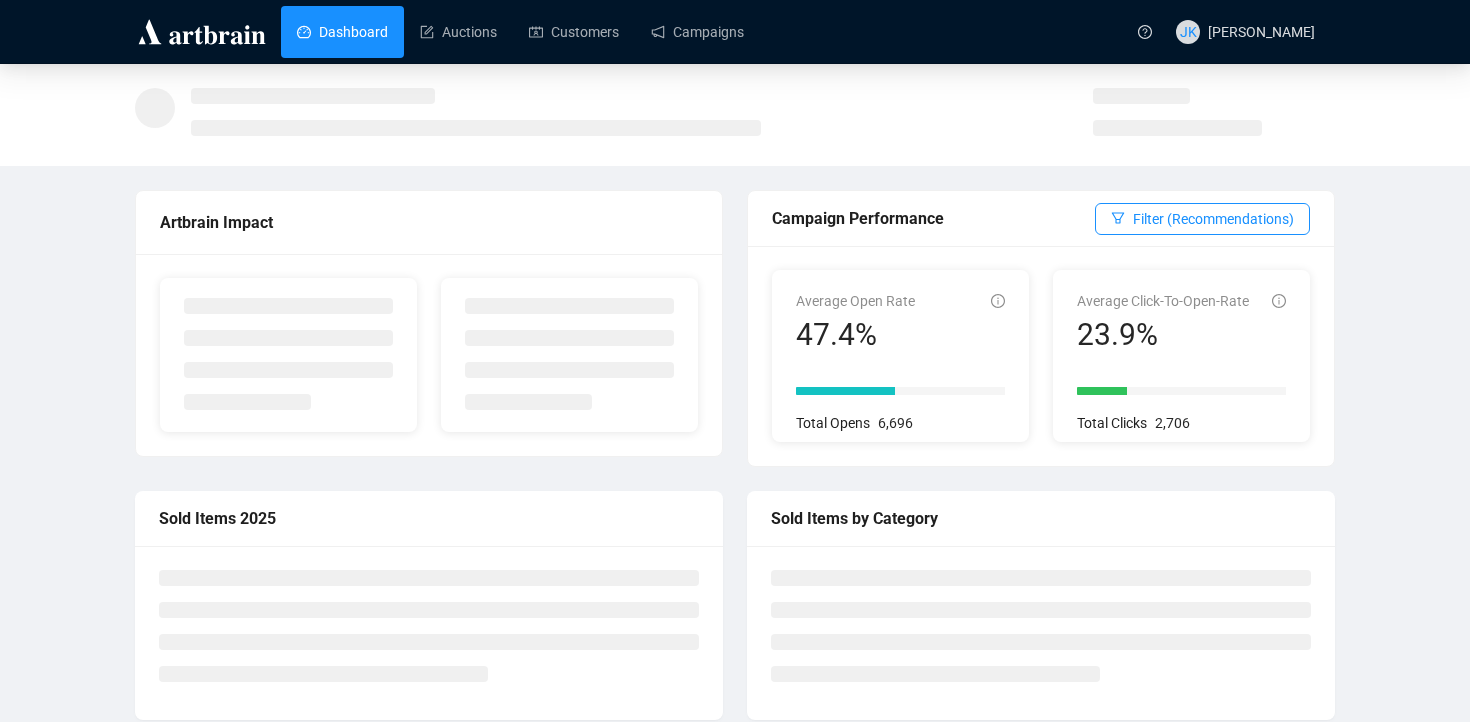 scroll, scrollTop: 0, scrollLeft: 0, axis: both 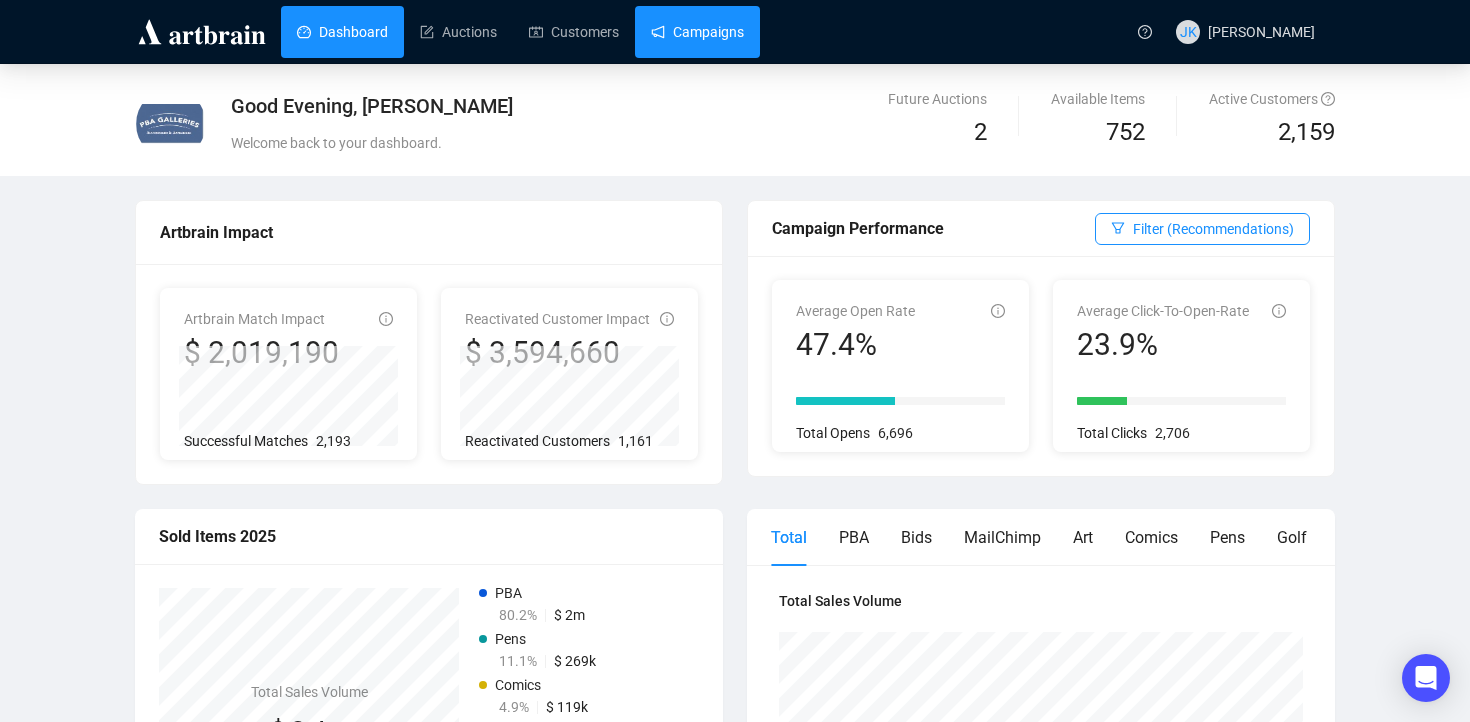 click on "Campaigns" at bounding box center [697, 32] 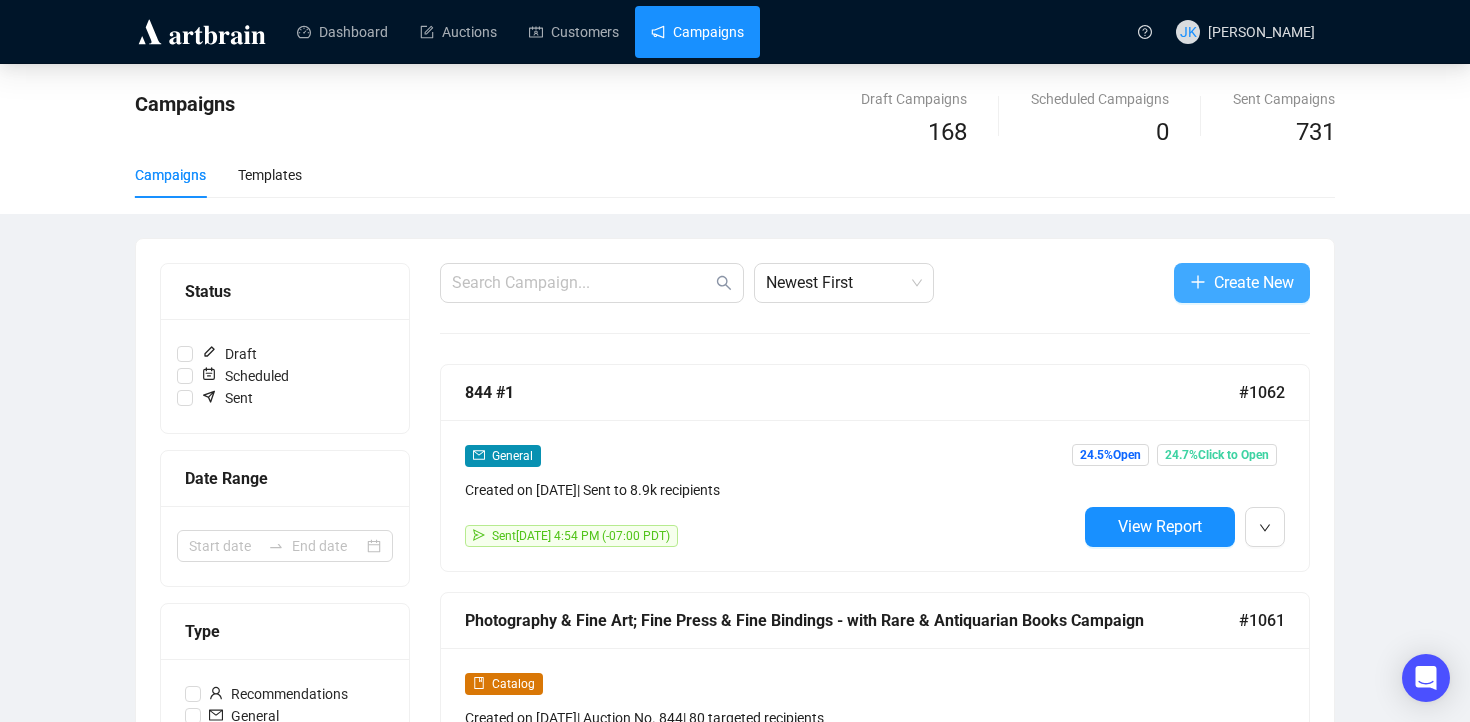 click on "Create New" at bounding box center (1254, 282) 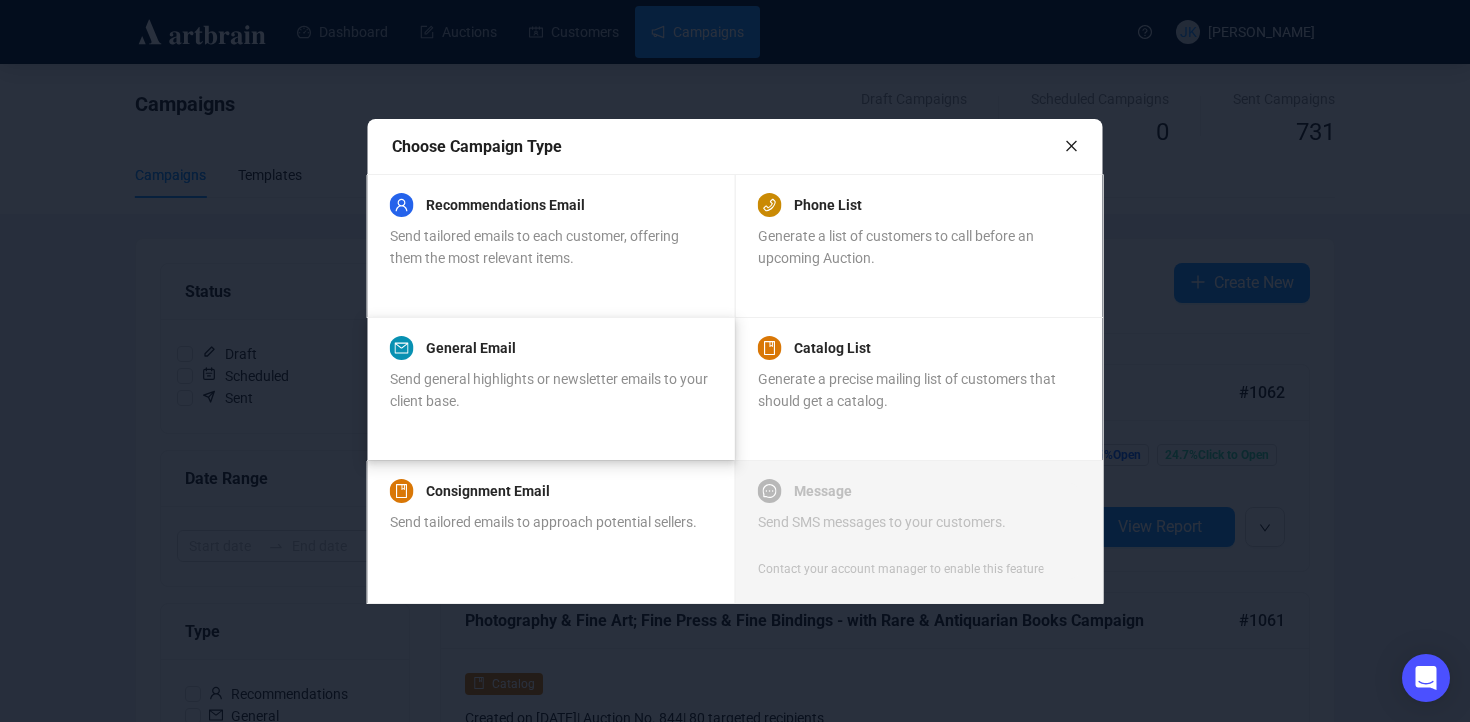click on "General Email" at bounding box center (550, 348) 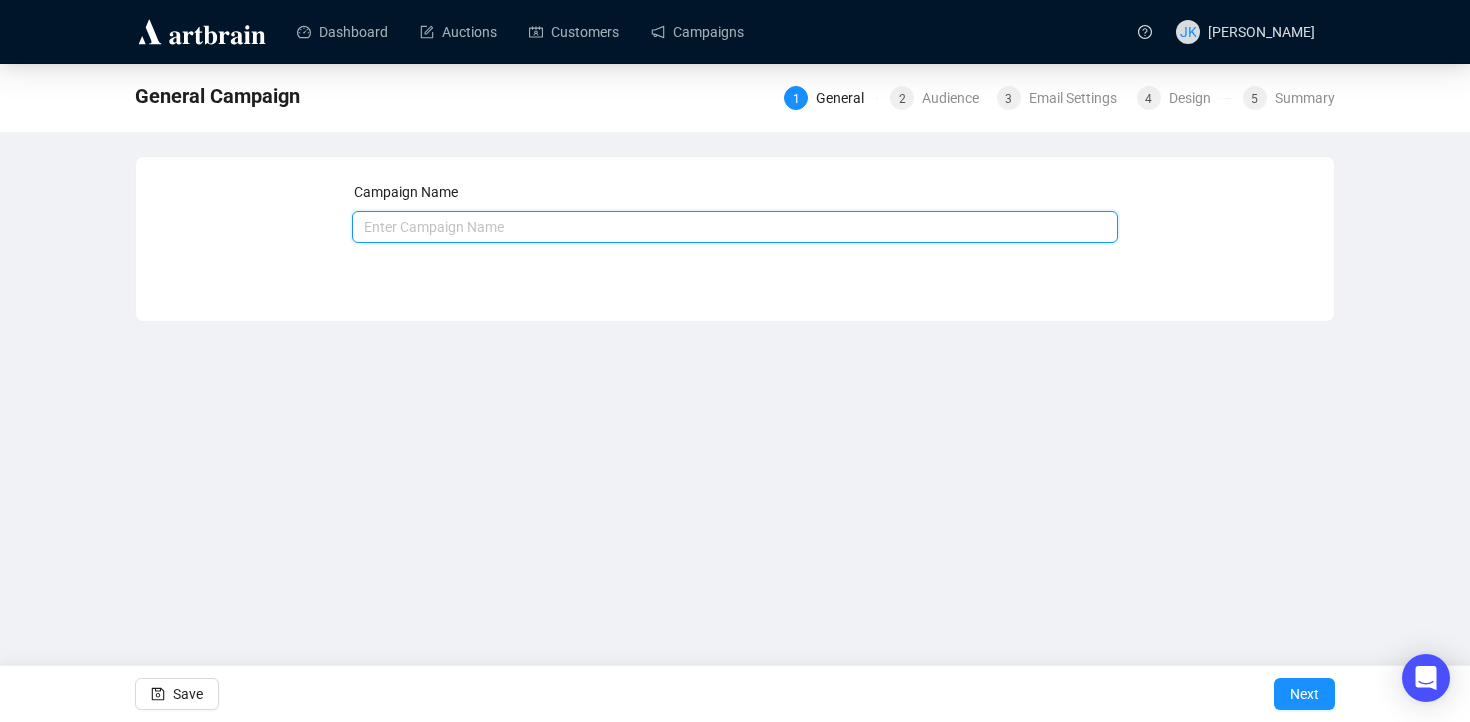 click at bounding box center (735, 227) 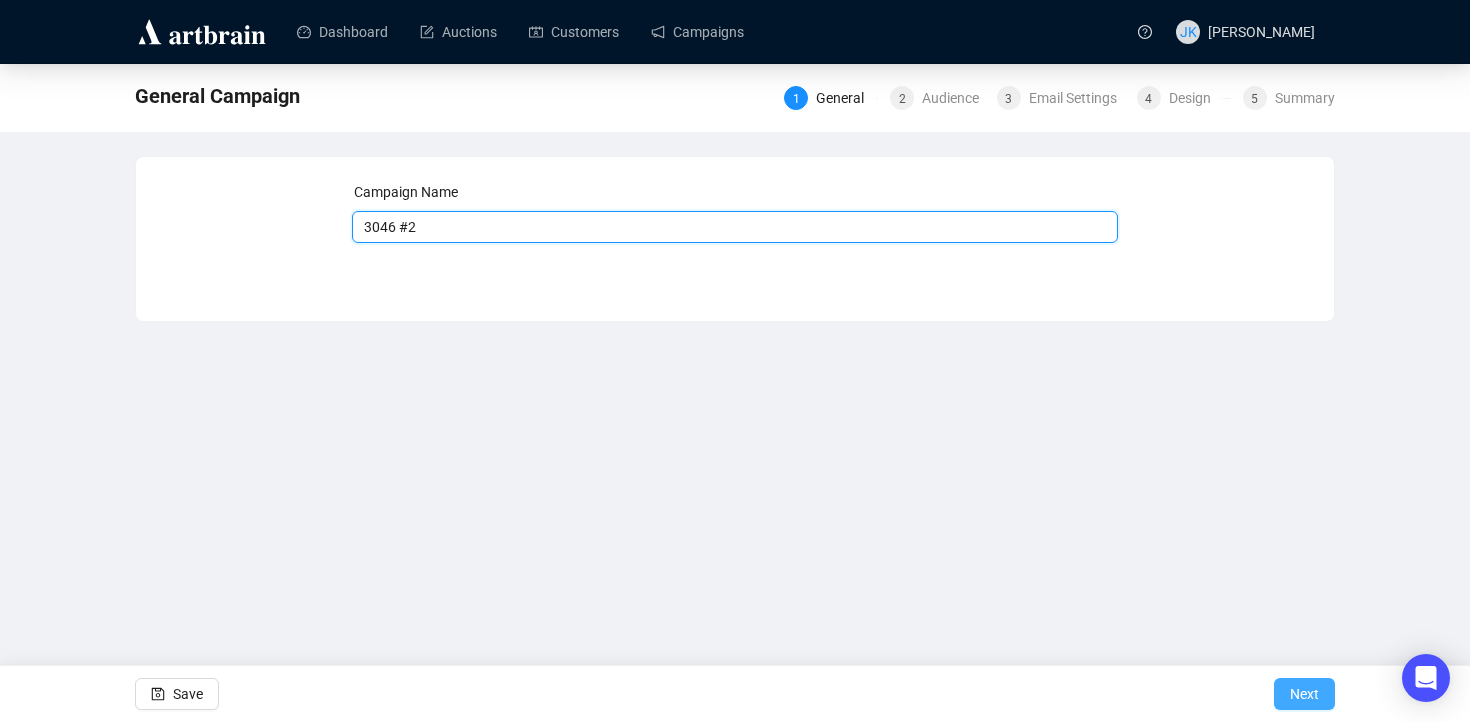 type on "3046 #2" 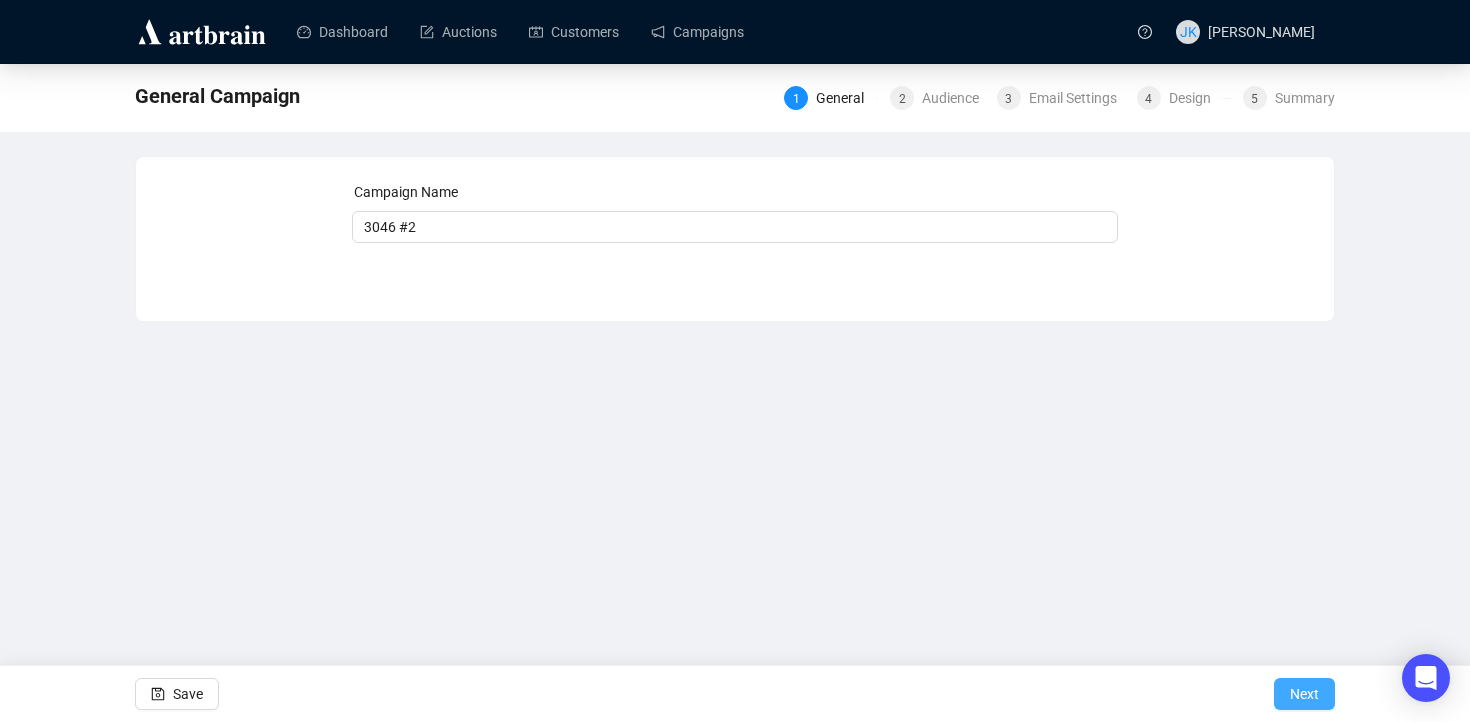 click on "Next" at bounding box center (1304, 694) 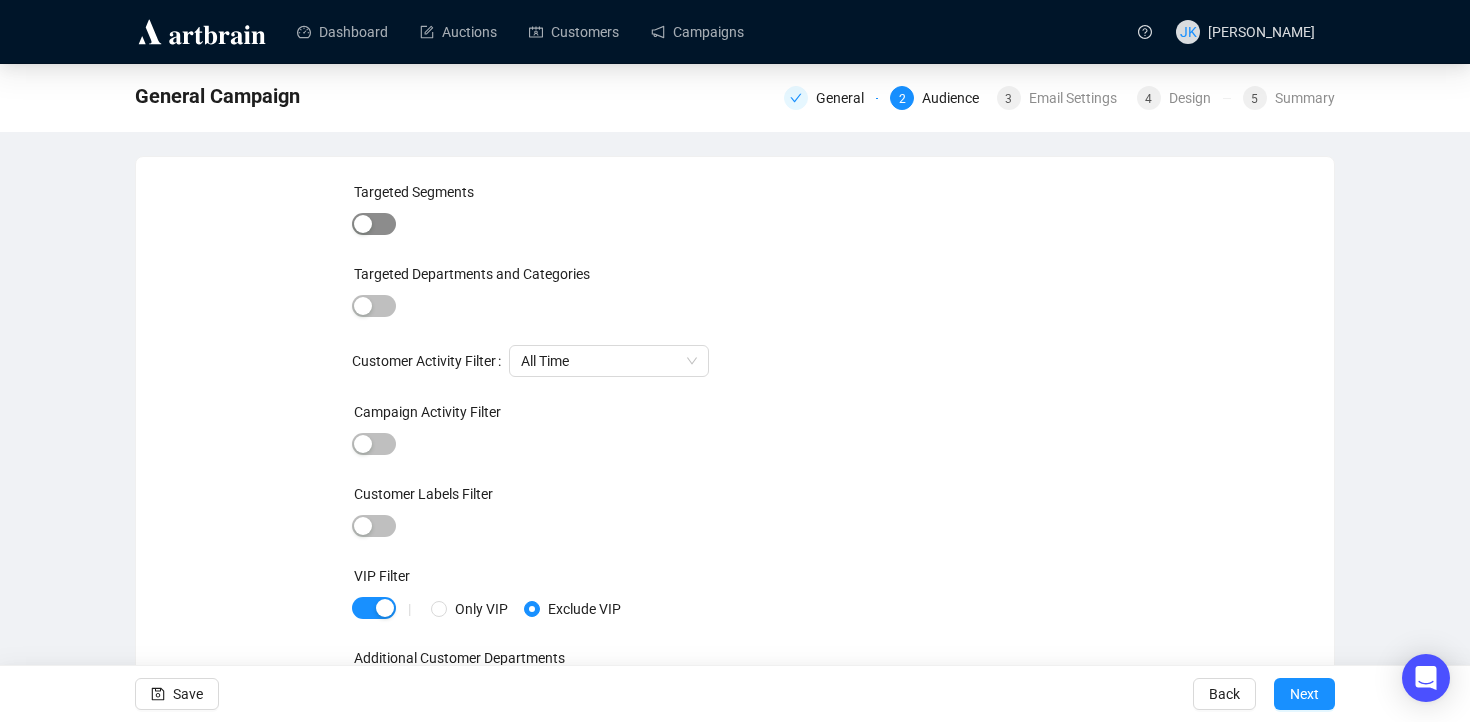 click at bounding box center [374, 224] 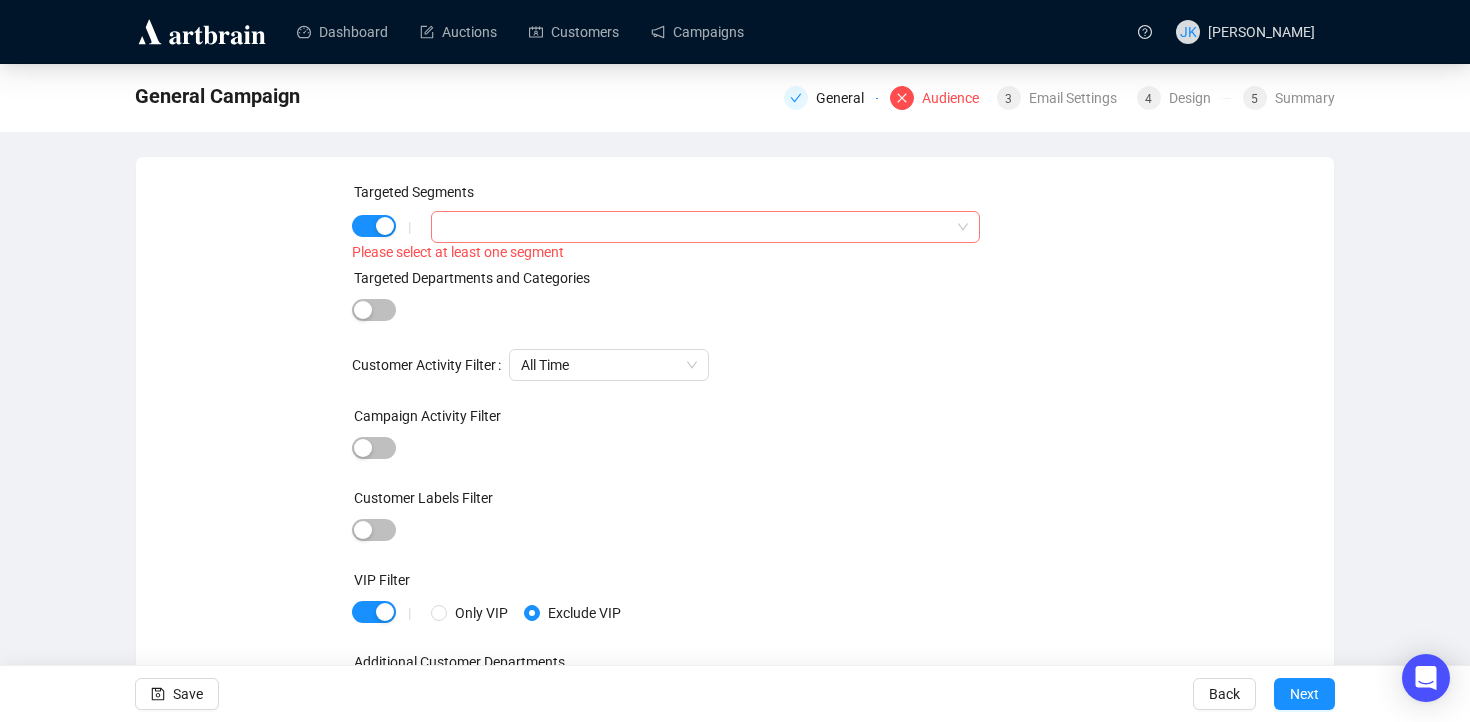 click at bounding box center (695, 227) 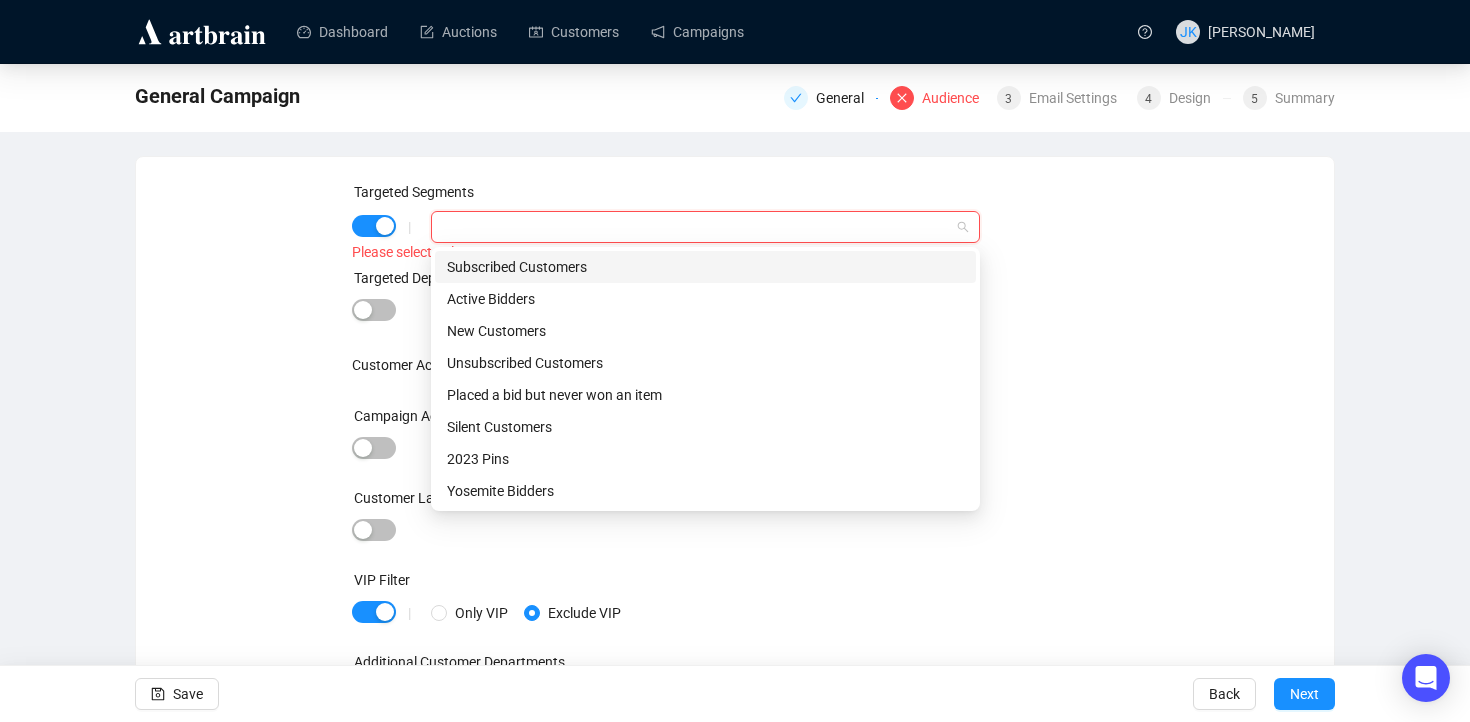 click on "Subscribed Customers" at bounding box center (705, 267) 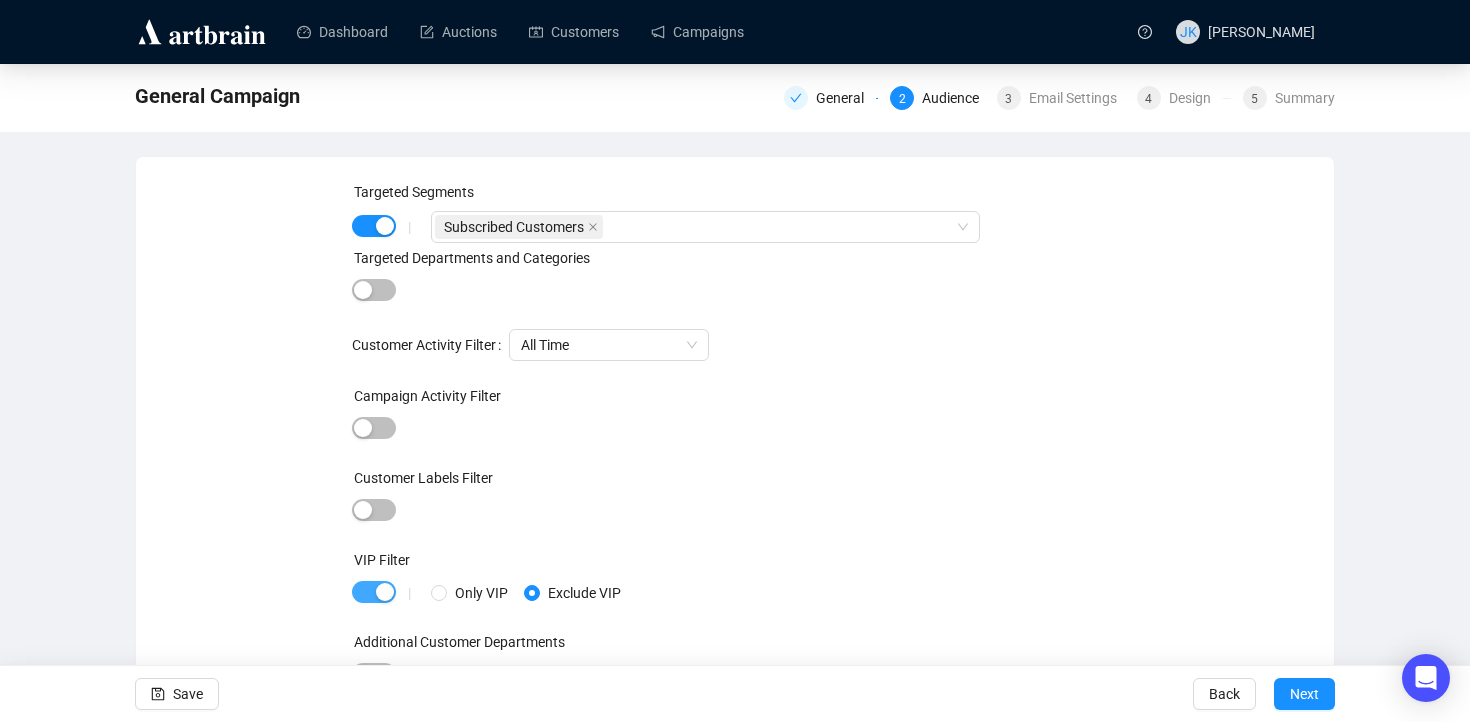 click at bounding box center (385, 592) 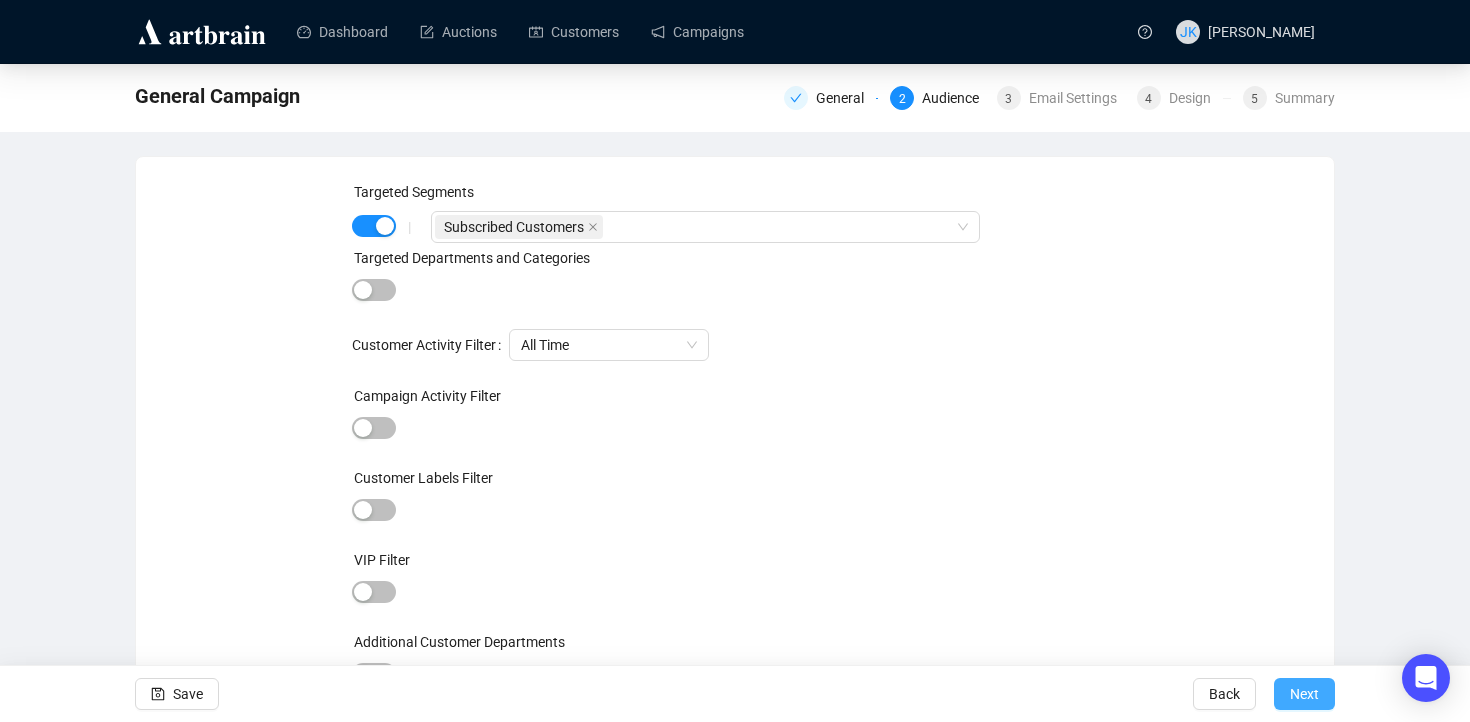 click on "Next" at bounding box center (1304, 694) 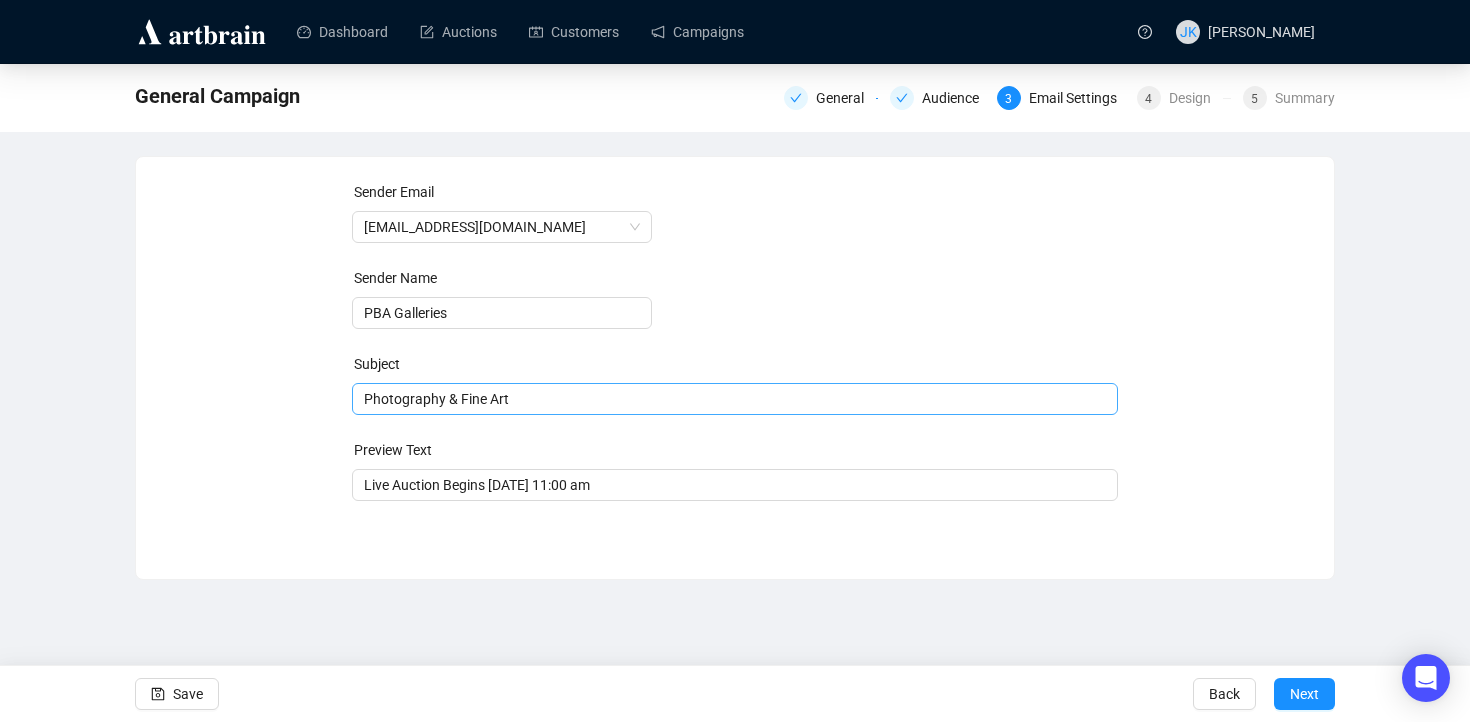 click on "Photography & Fine Art" at bounding box center [735, 399] 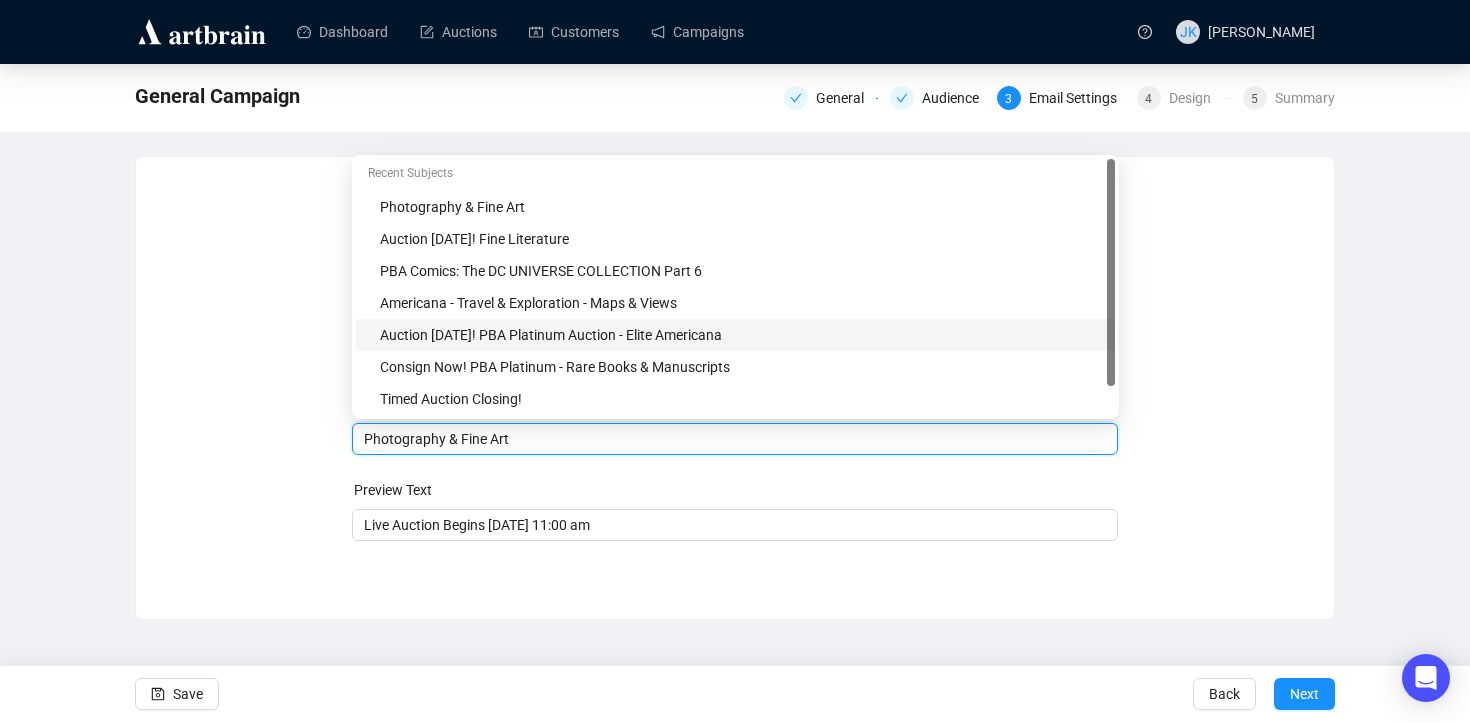 click on "Auction [DATE]! PBA Platinum Auction - Elite Americana" at bounding box center [741, 335] 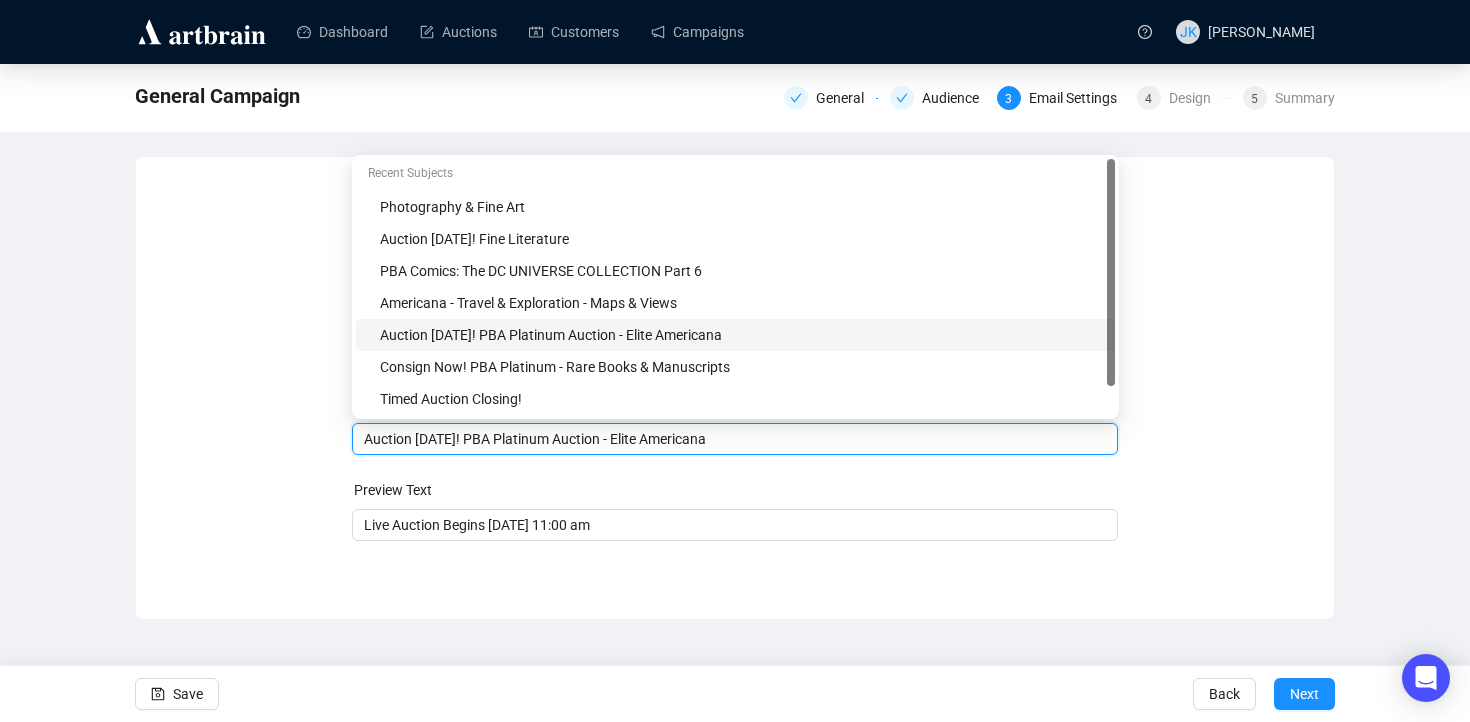 drag, startPoint x: 767, startPoint y: 437, endPoint x: 493, endPoint y: 436, distance: 274.00183 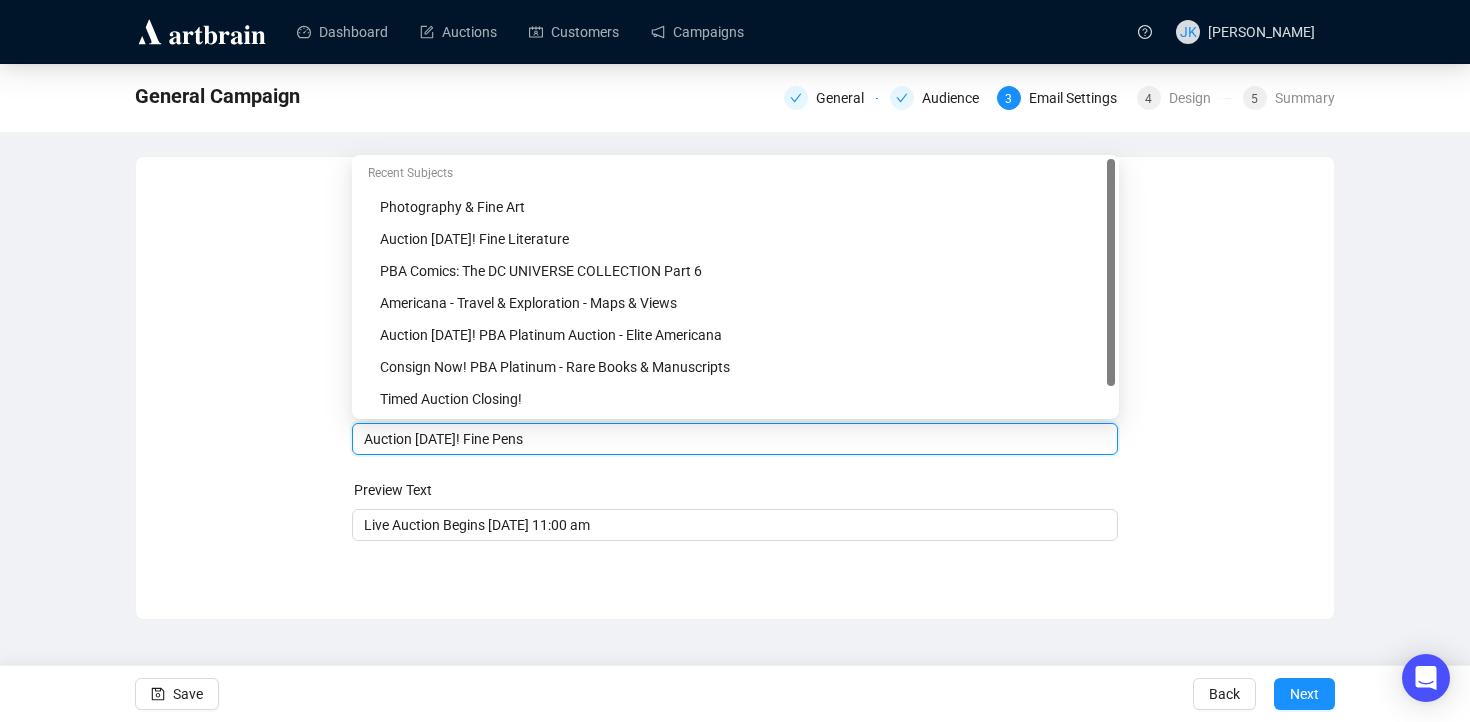 type on "Auction [DATE]! Fine Pens" 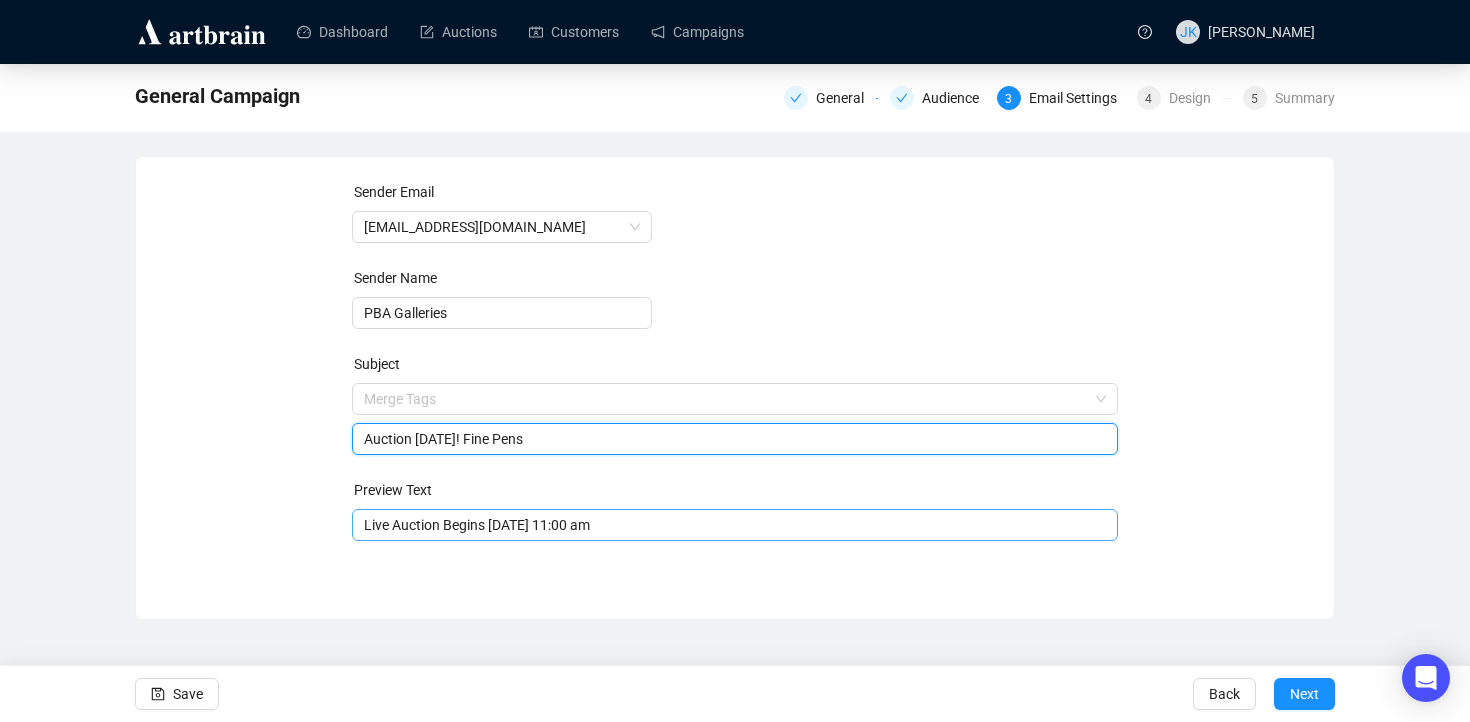 click on "Live Auction Begins [DATE] 11:00 am" at bounding box center [735, 525] 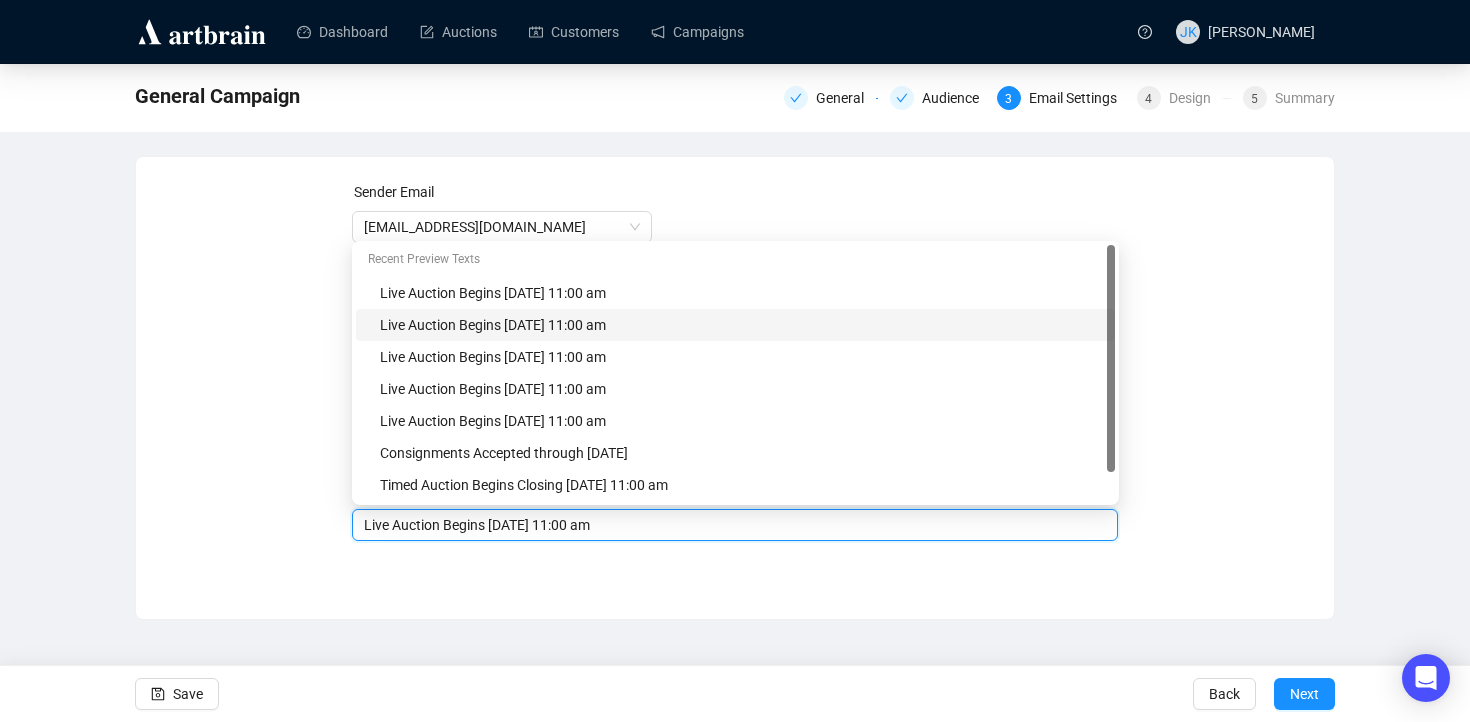 click on "Live Auction Begins [DATE] 11:00 am" at bounding box center (741, 325) 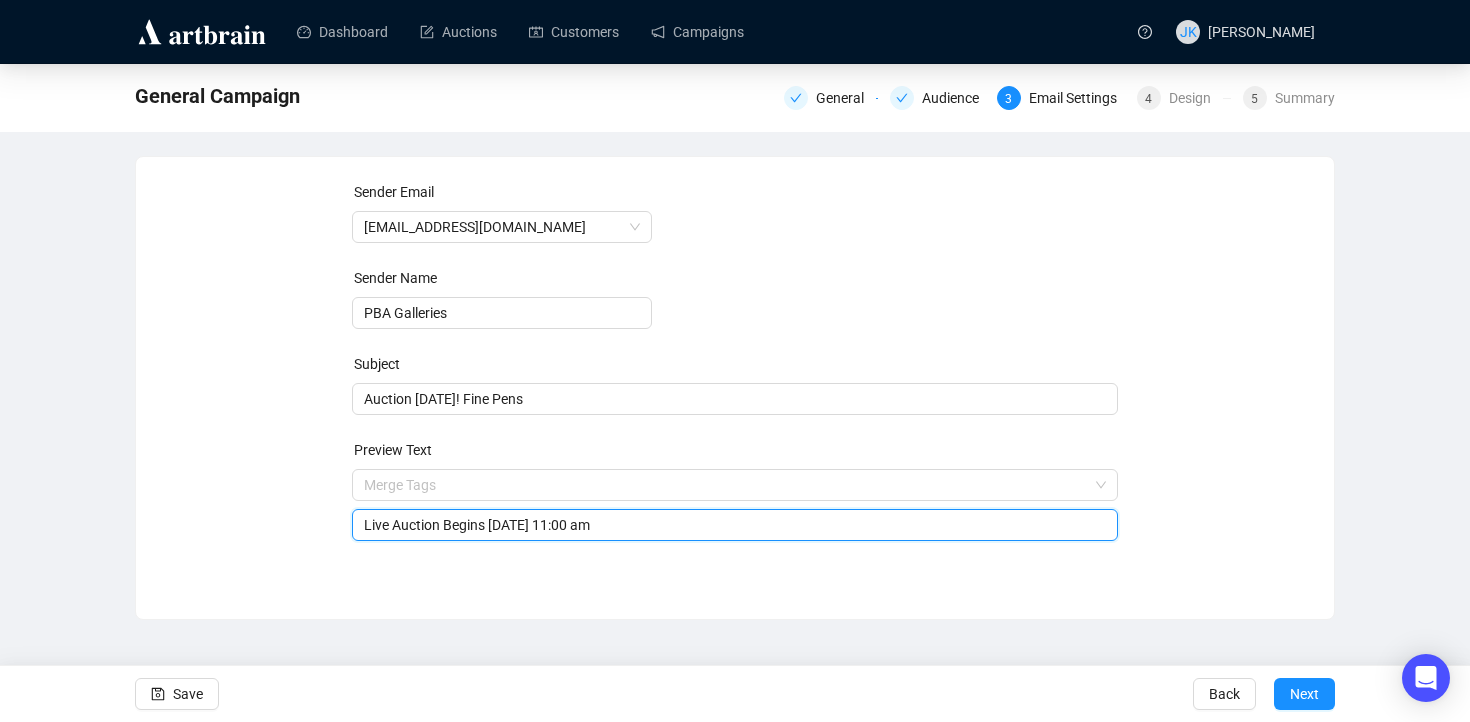 click on "Live Auction Begins [DATE] 11:00 am" at bounding box center (735, 525) 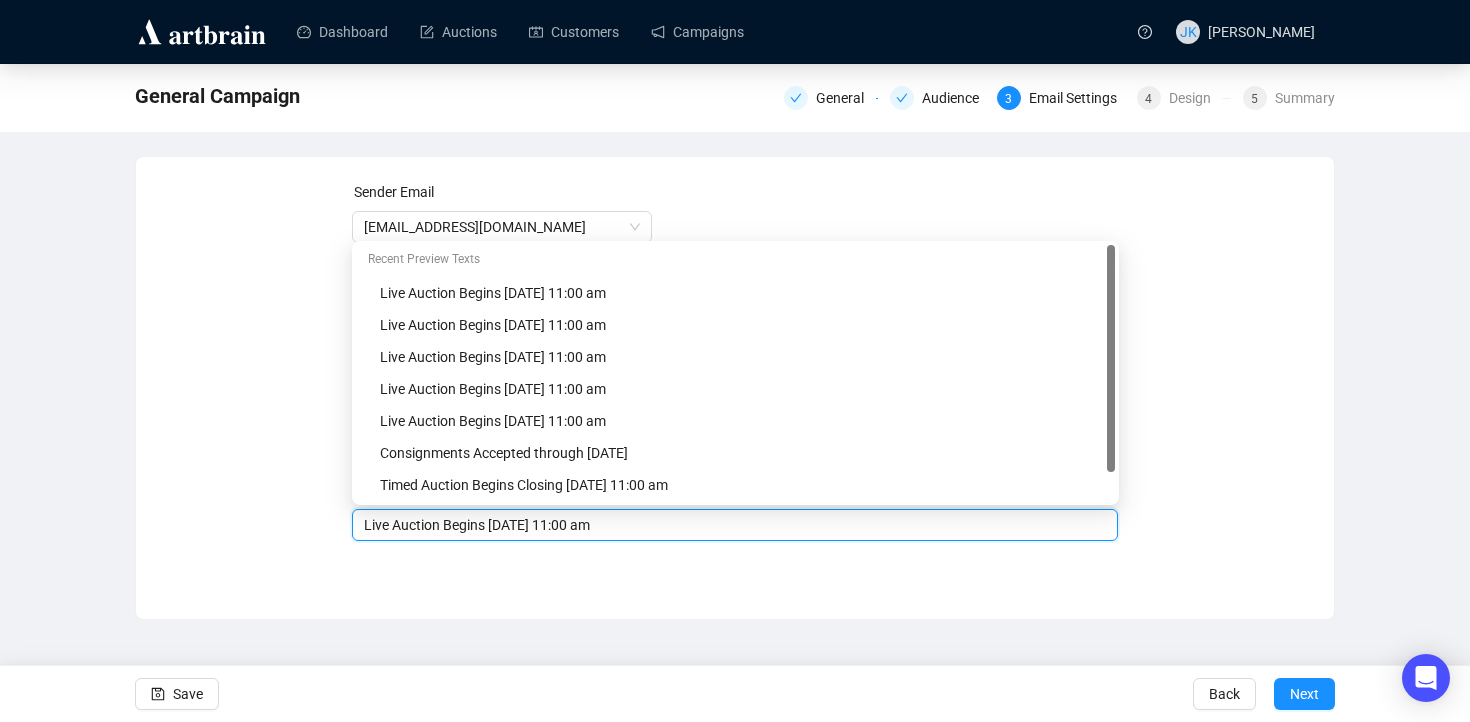 type on "Live Auction Begins [DATE] 11:00 am" 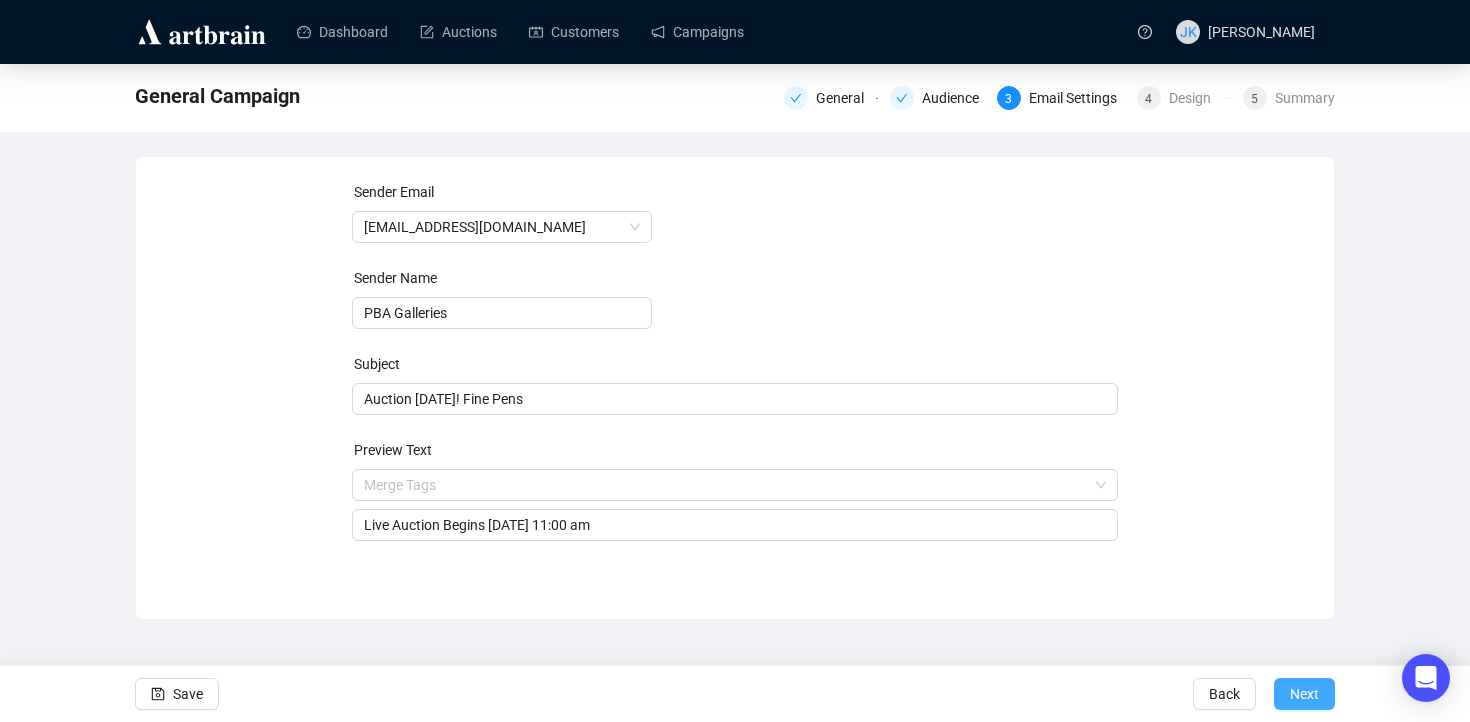 click on "Next" at bounding box center (1304, 694) 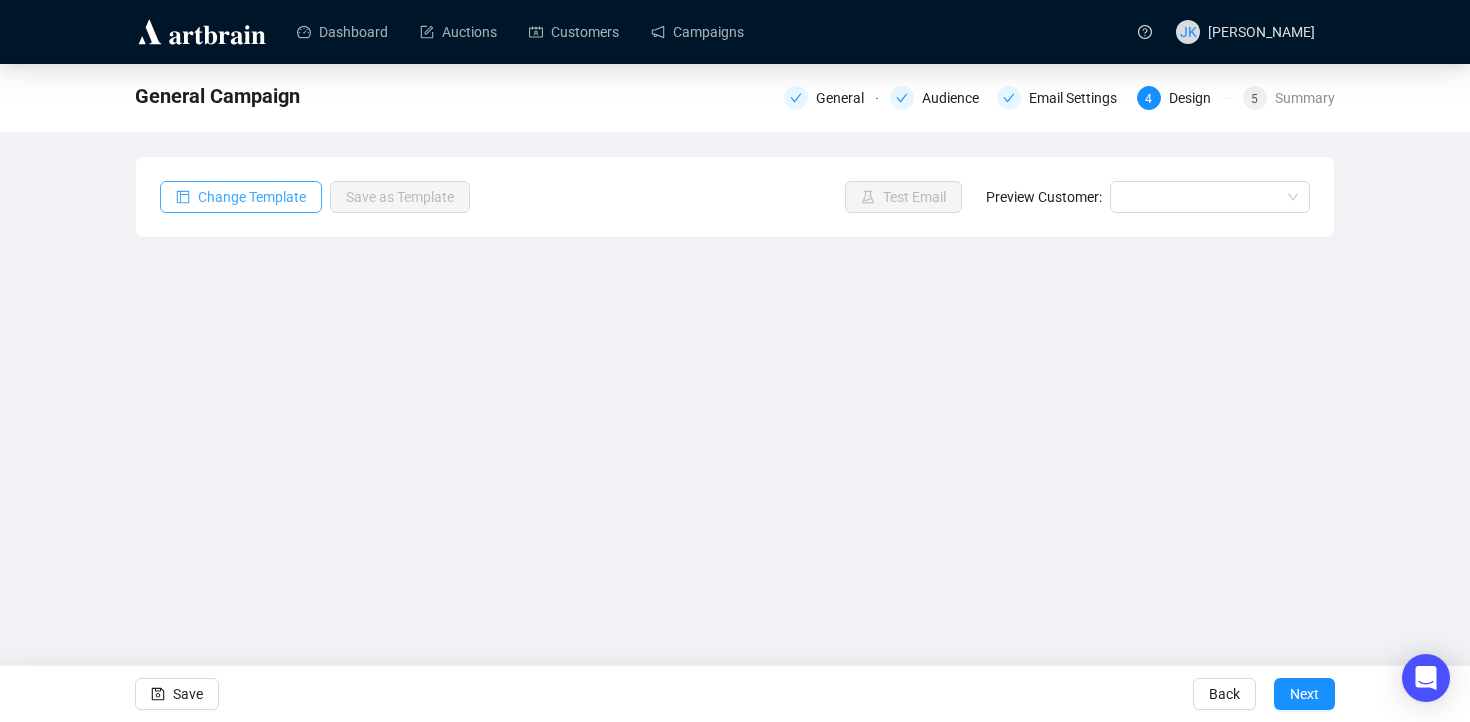 click on "Change Template" at bounding box center (252, 197) 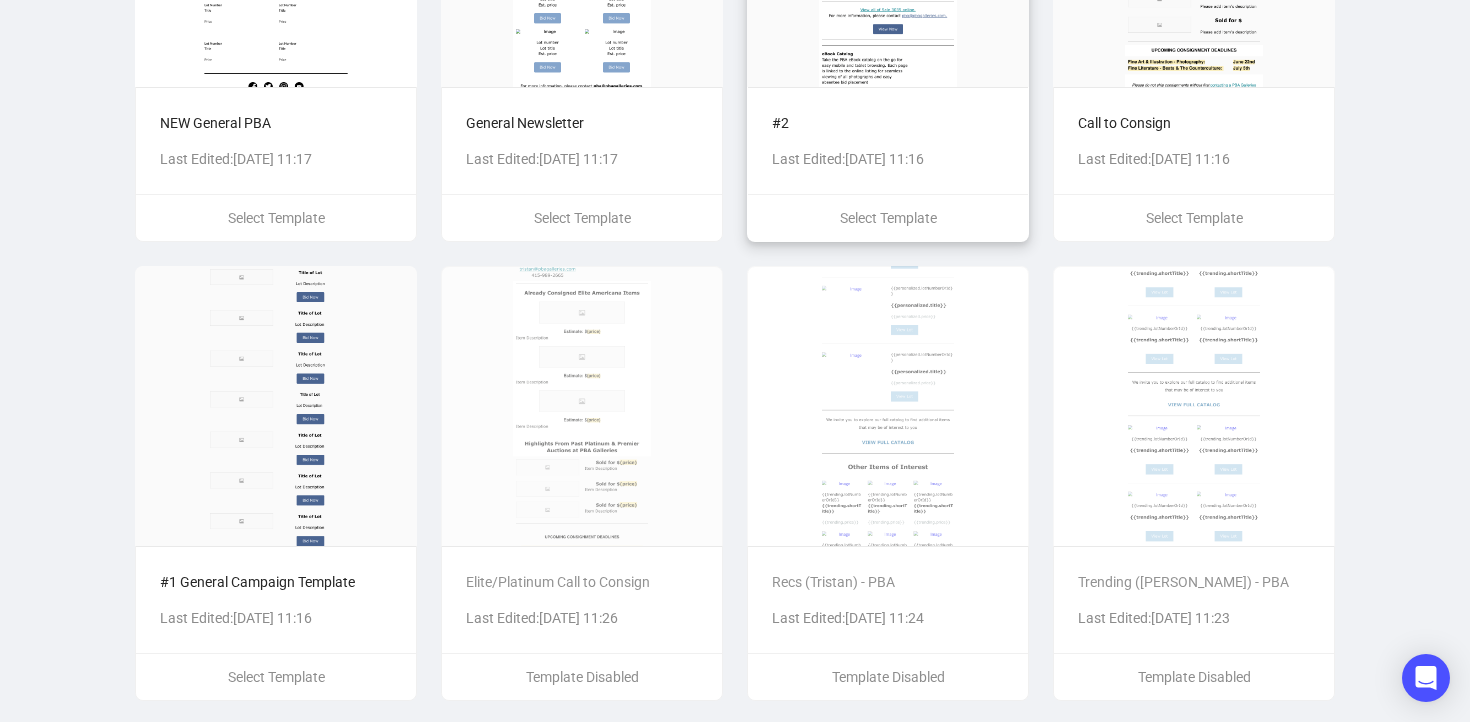 click on "Last Edited:  [DATE] 11:16" at bounding box center [888, 159] 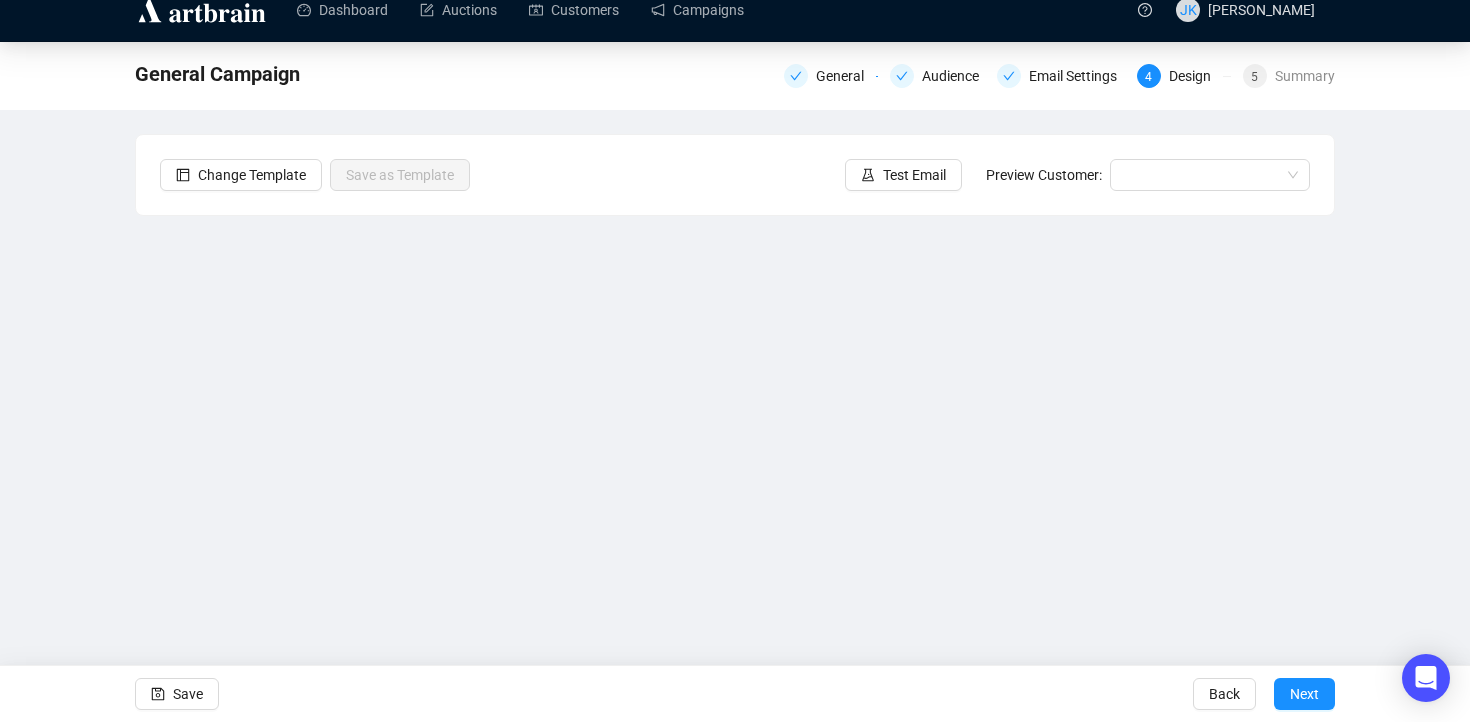 scroll, scrollTop: 22, scrollLeft: 0, axis: vertical 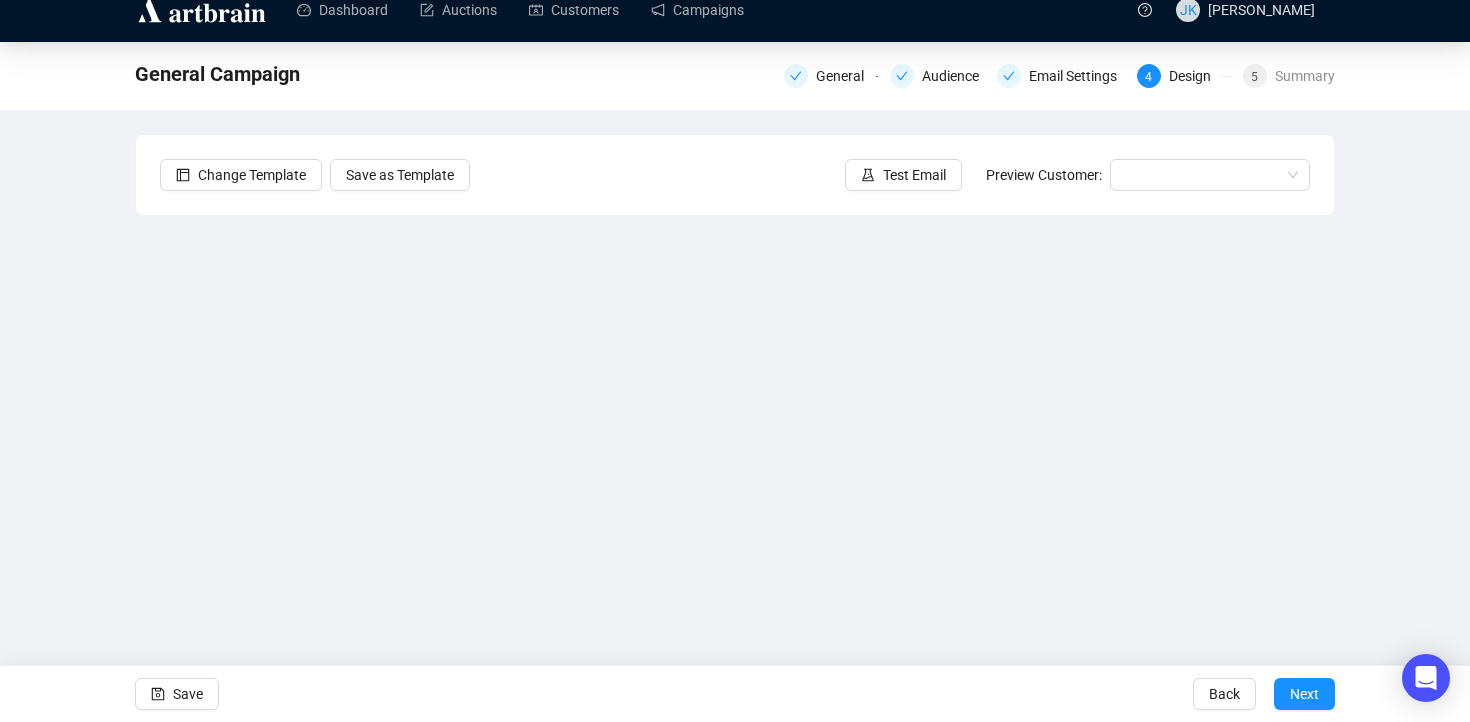 click on "General Campaign General Audience Email Settings 4 Design 5 Summary Change Template Save as Template Test Email Preview Customer: Save Back Next" at bounding box center (735, 379) 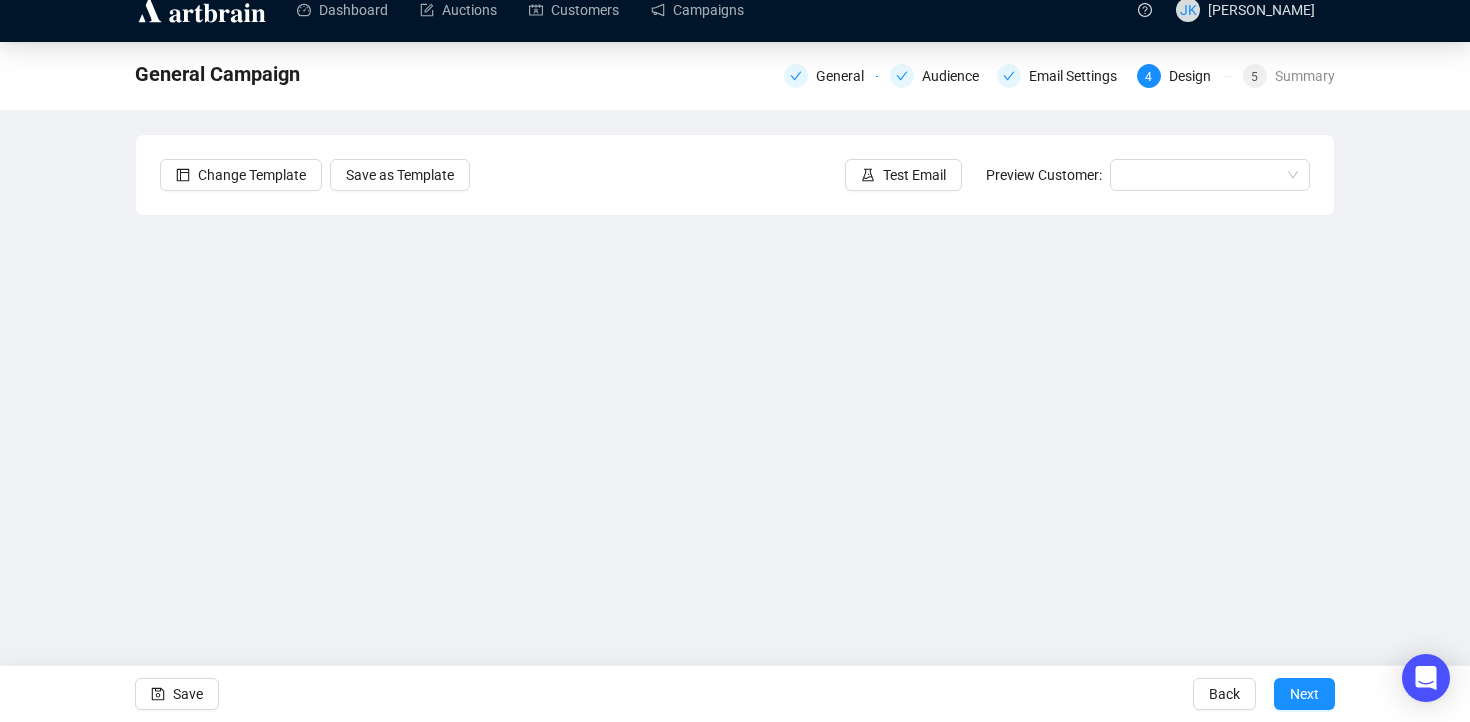 scroll, scrollTop: 0, scrollLeft: 0, axis: both 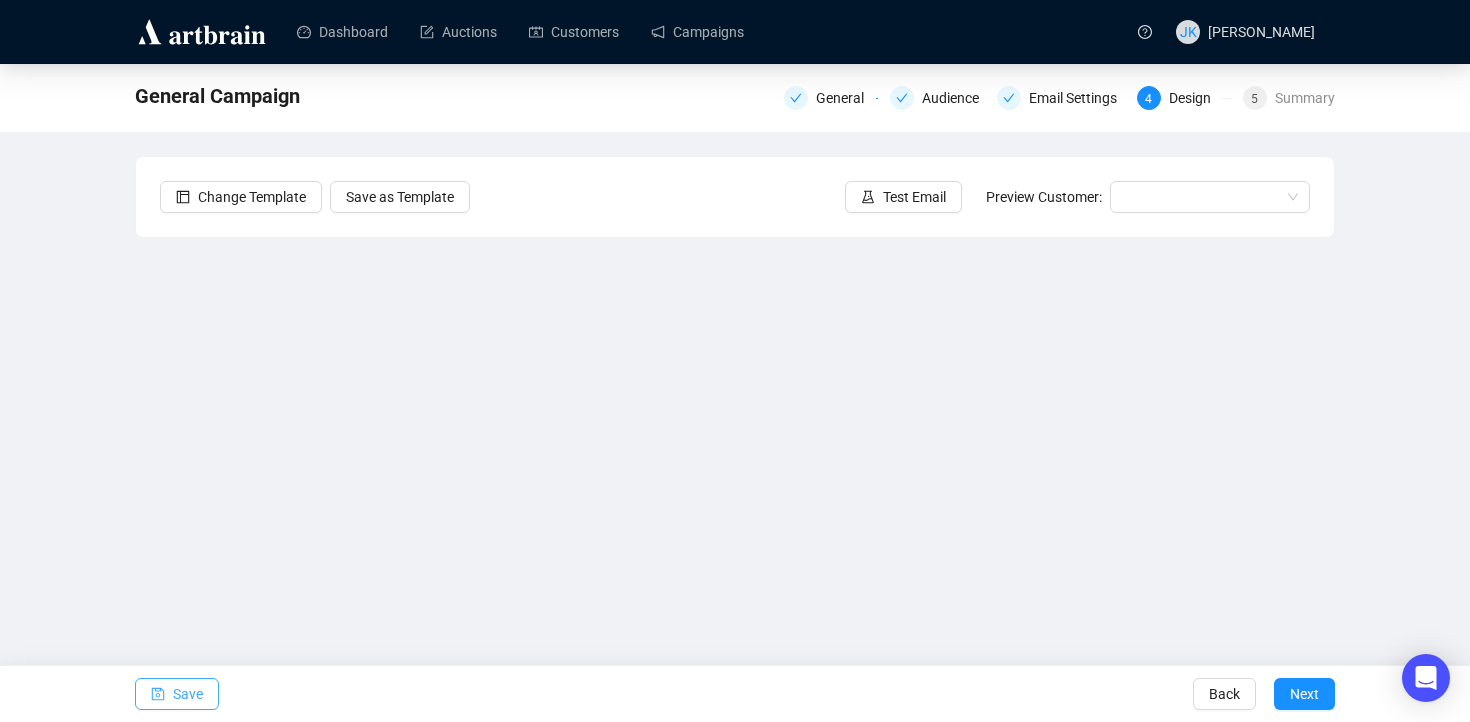 click on "Save" at bounding box center [188, 694] 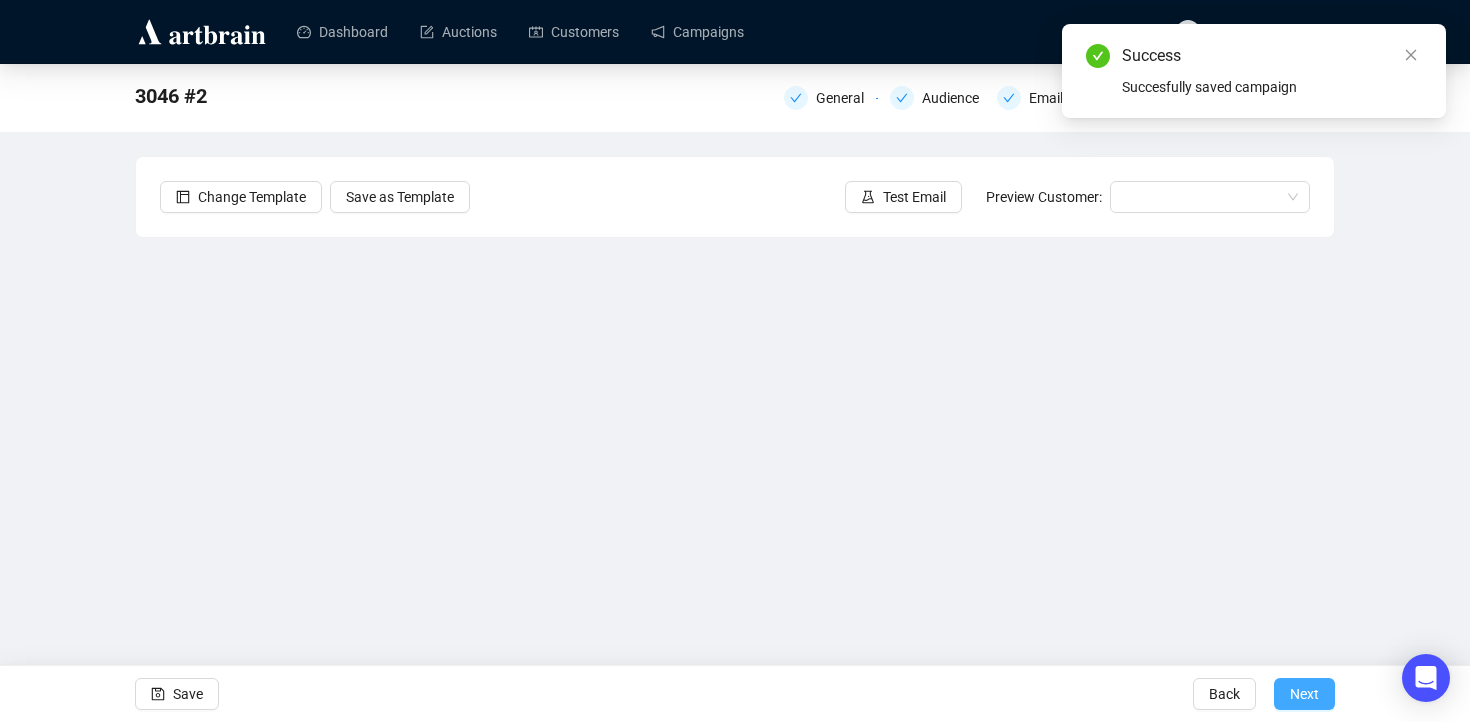 click on "Next" at bounding box center (1304, 694) 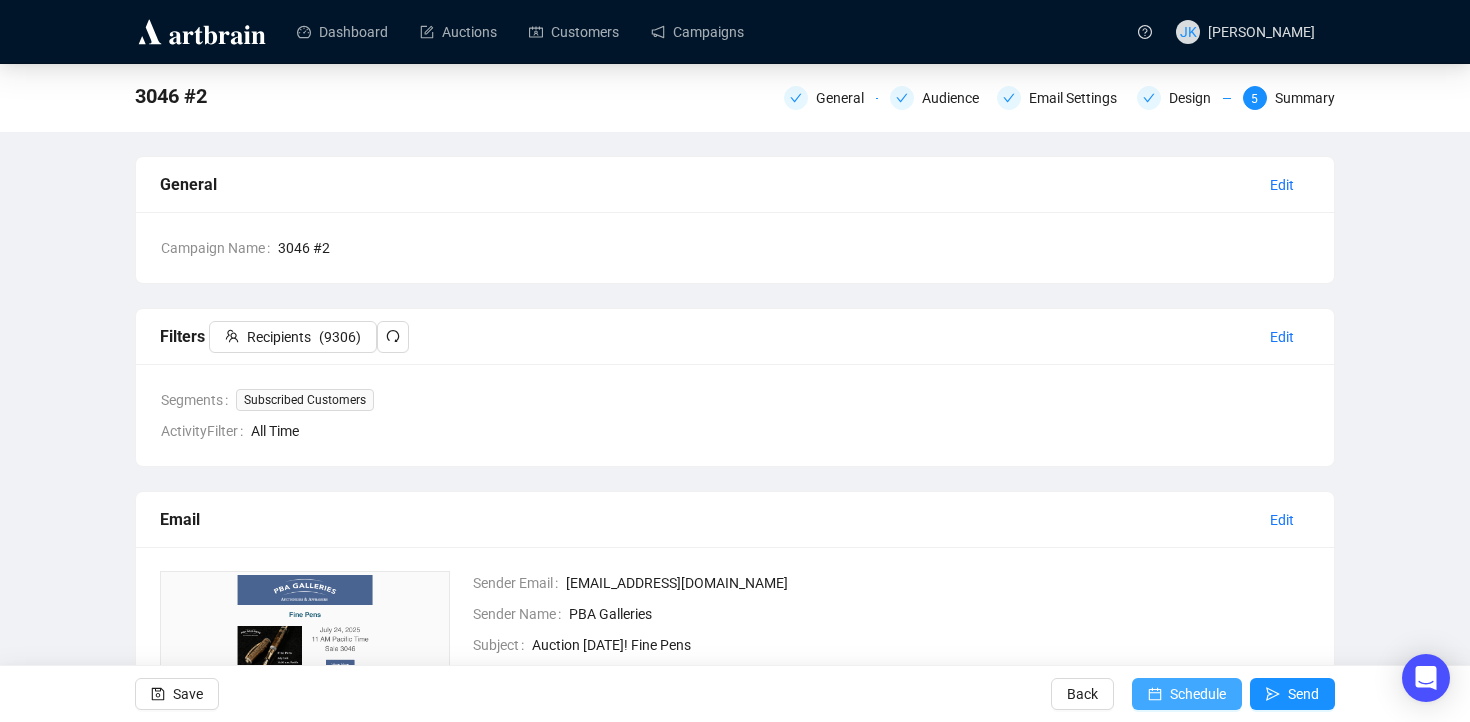 click on "Schedule" at bounding box center (1198, 694) 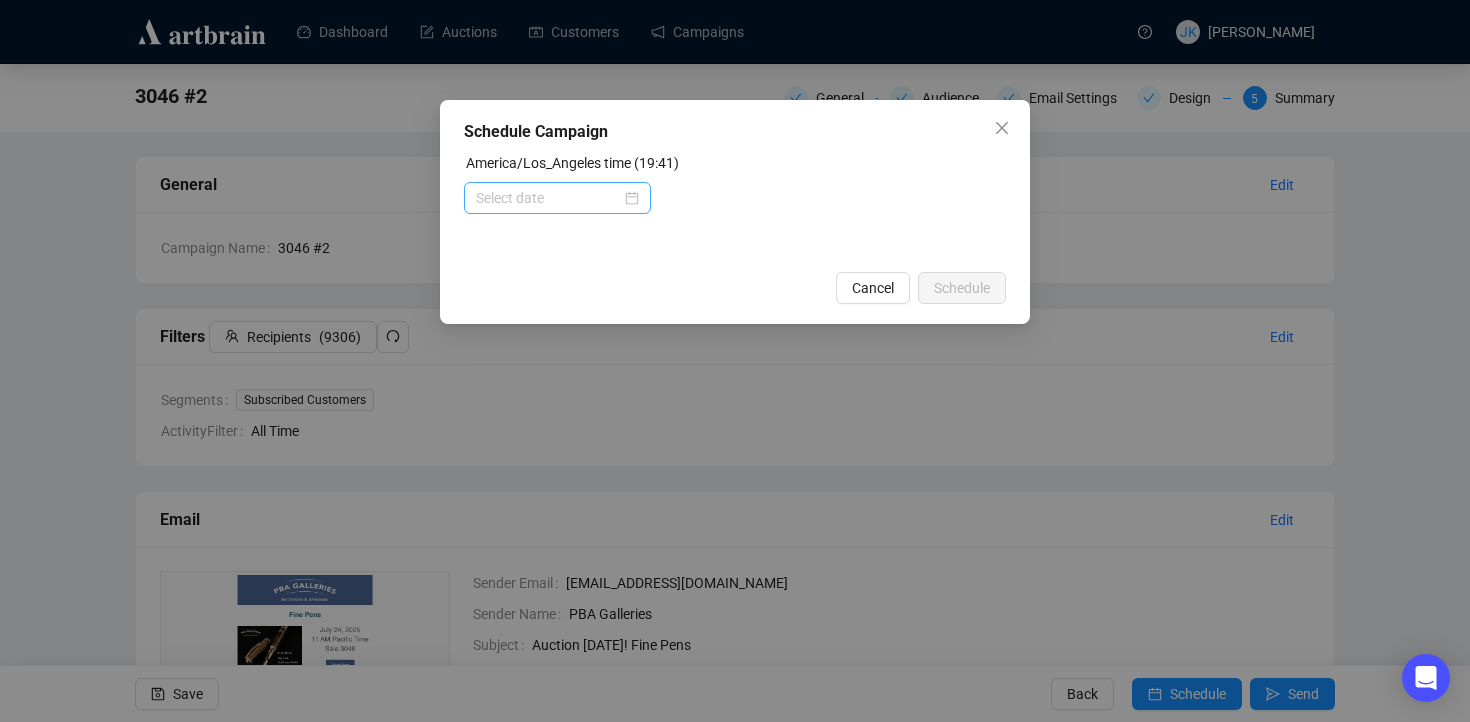 click at bounding box center [557, 198] 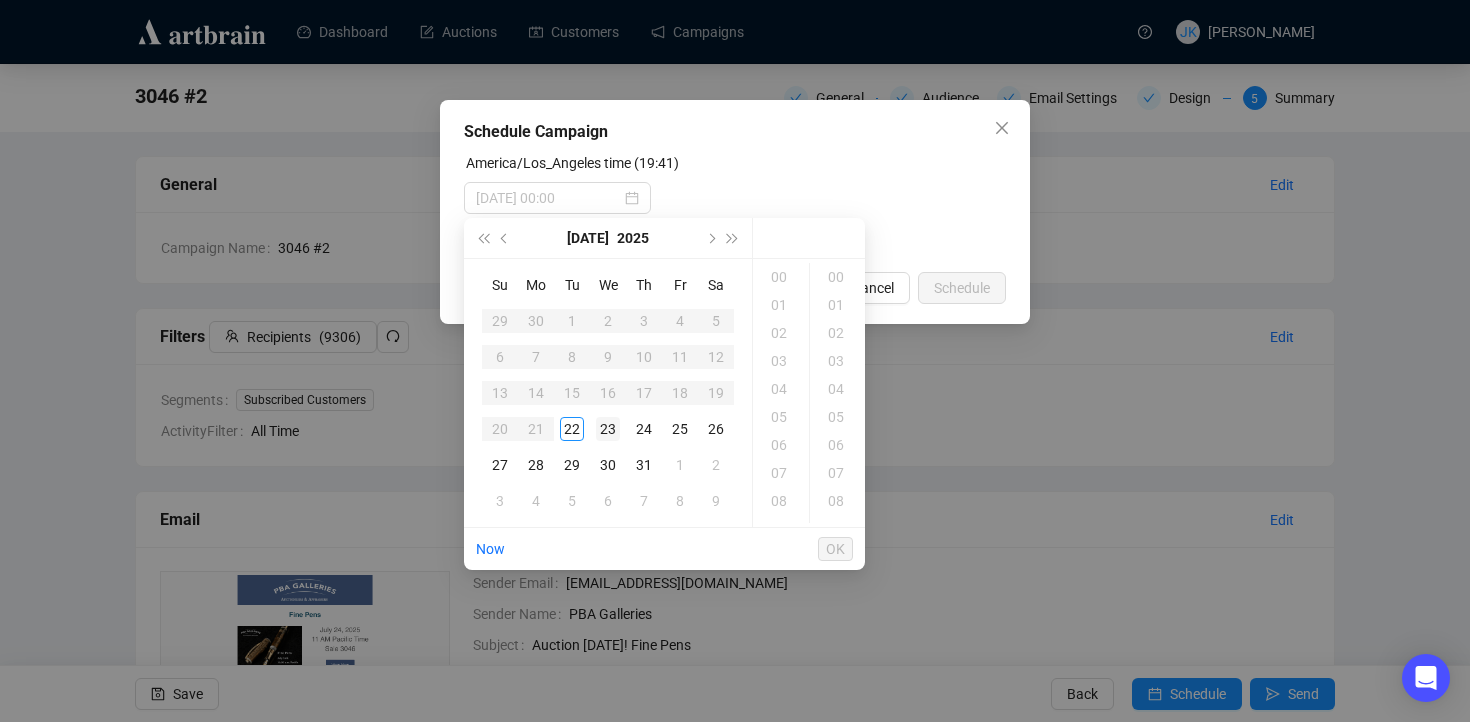 click on "23" at bounding box center (608, 429) 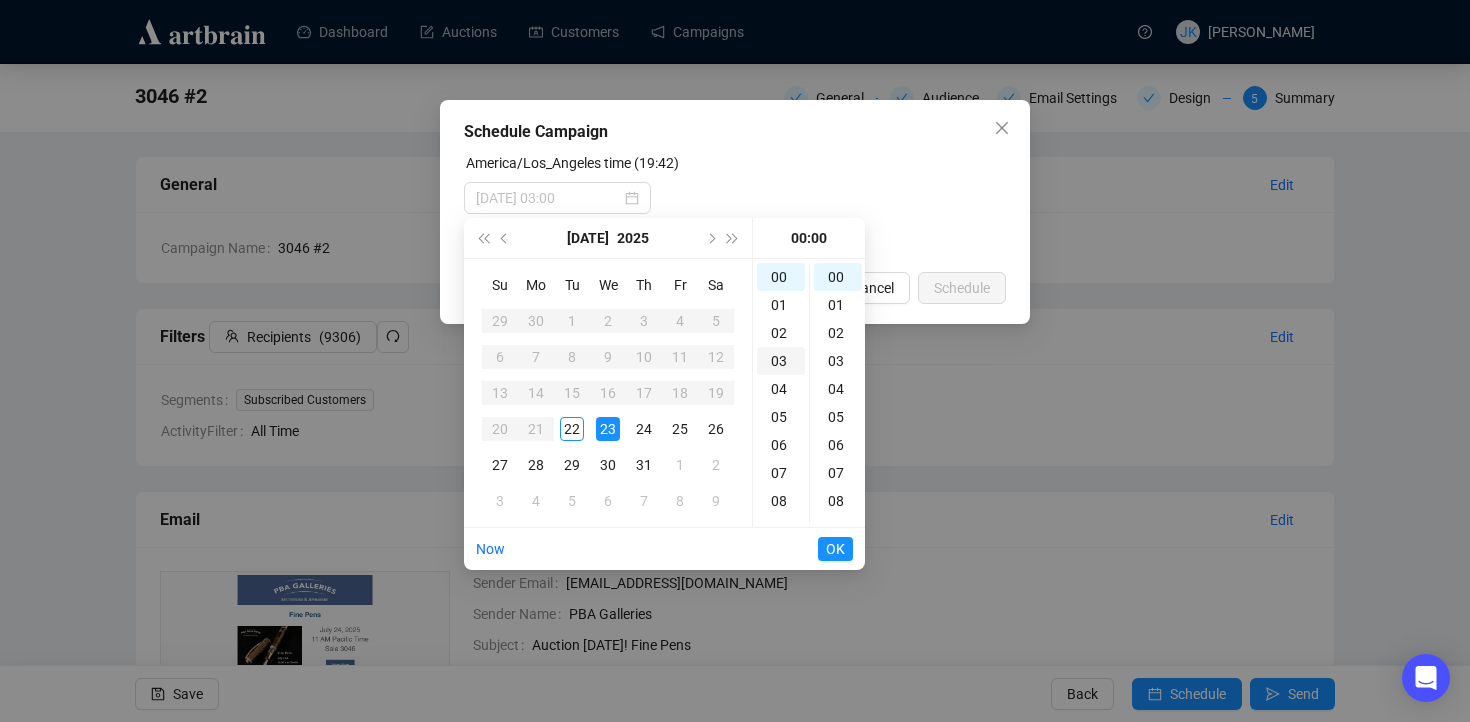 click on "03" at bounding box center (781, 361) 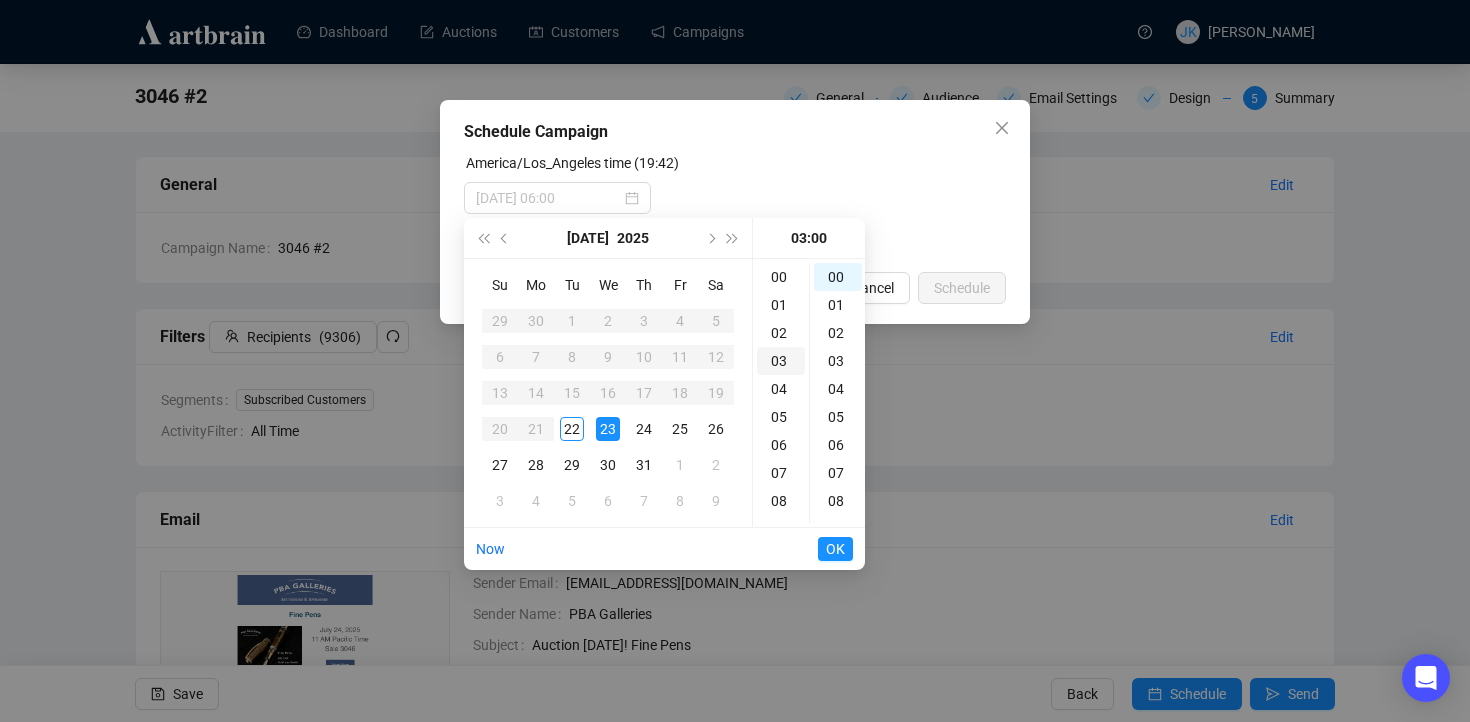 scroll, scrollTop: 84, scrollLeft: 0, axis: vertical 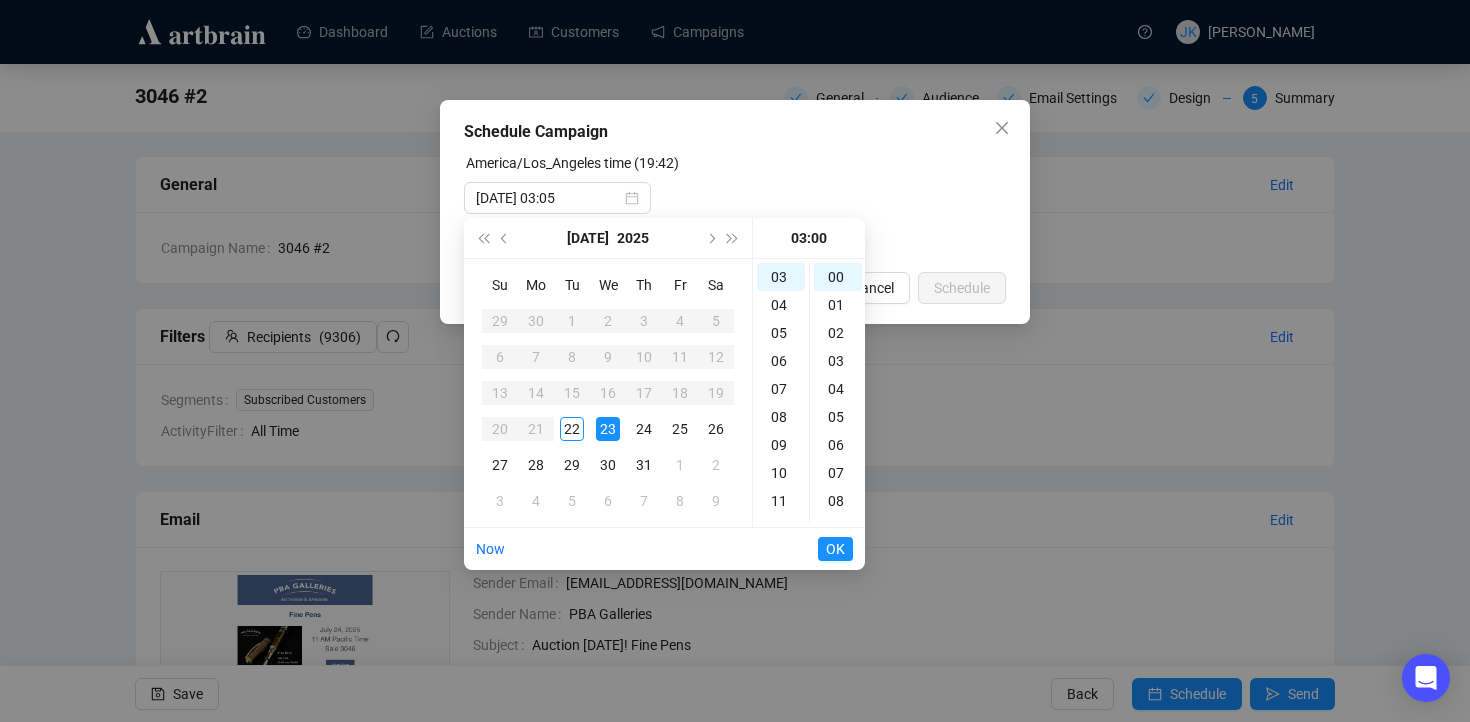 type on "[DATE] 03:00" 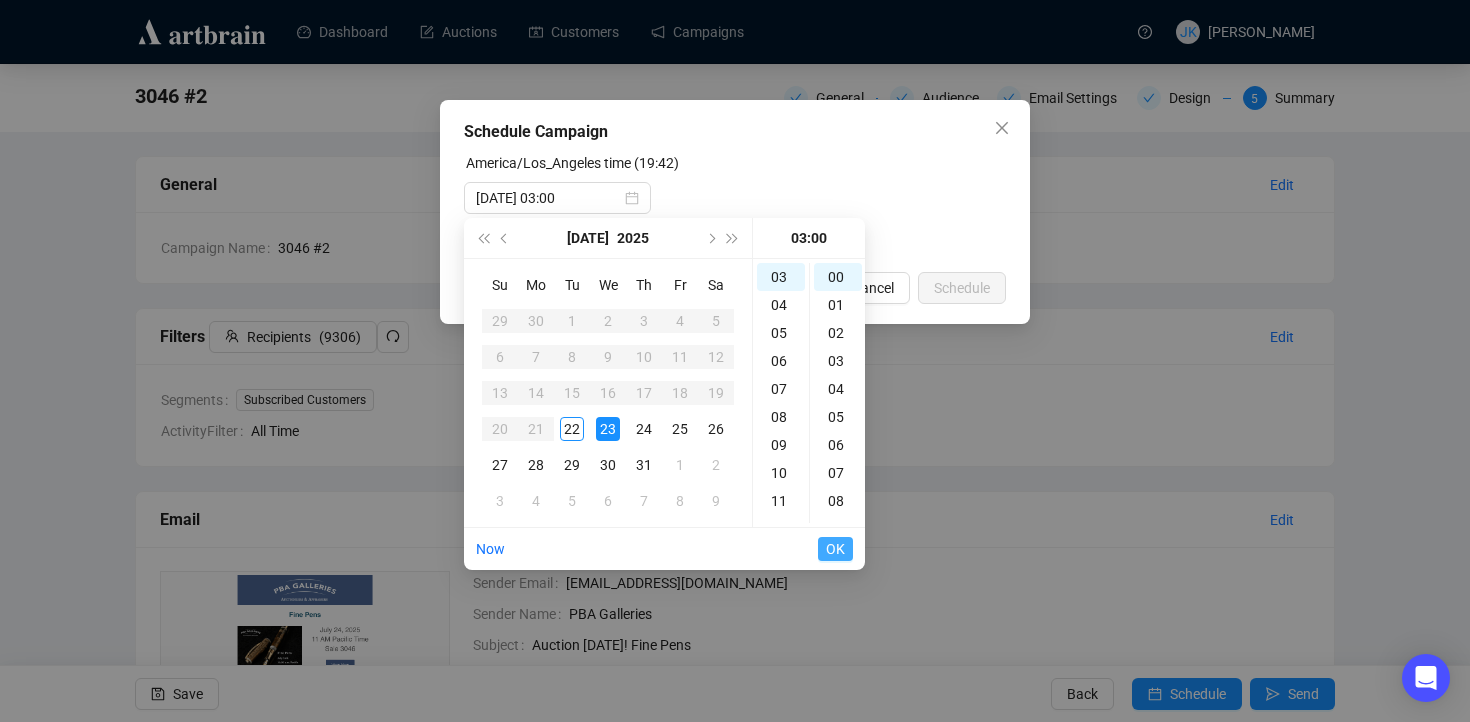 click on "OK" at bounding box center [835, 549] 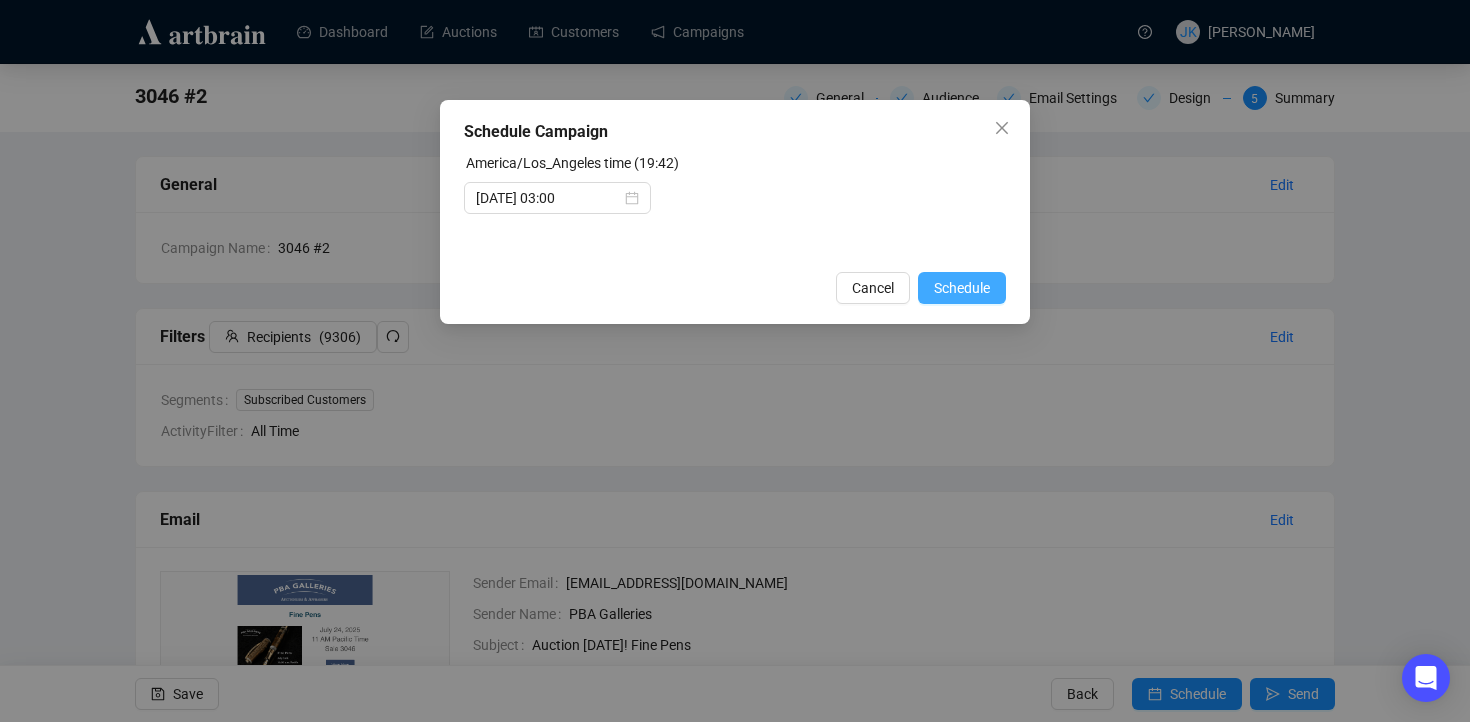 click on "Schedule" at bounding box center (962, 288) 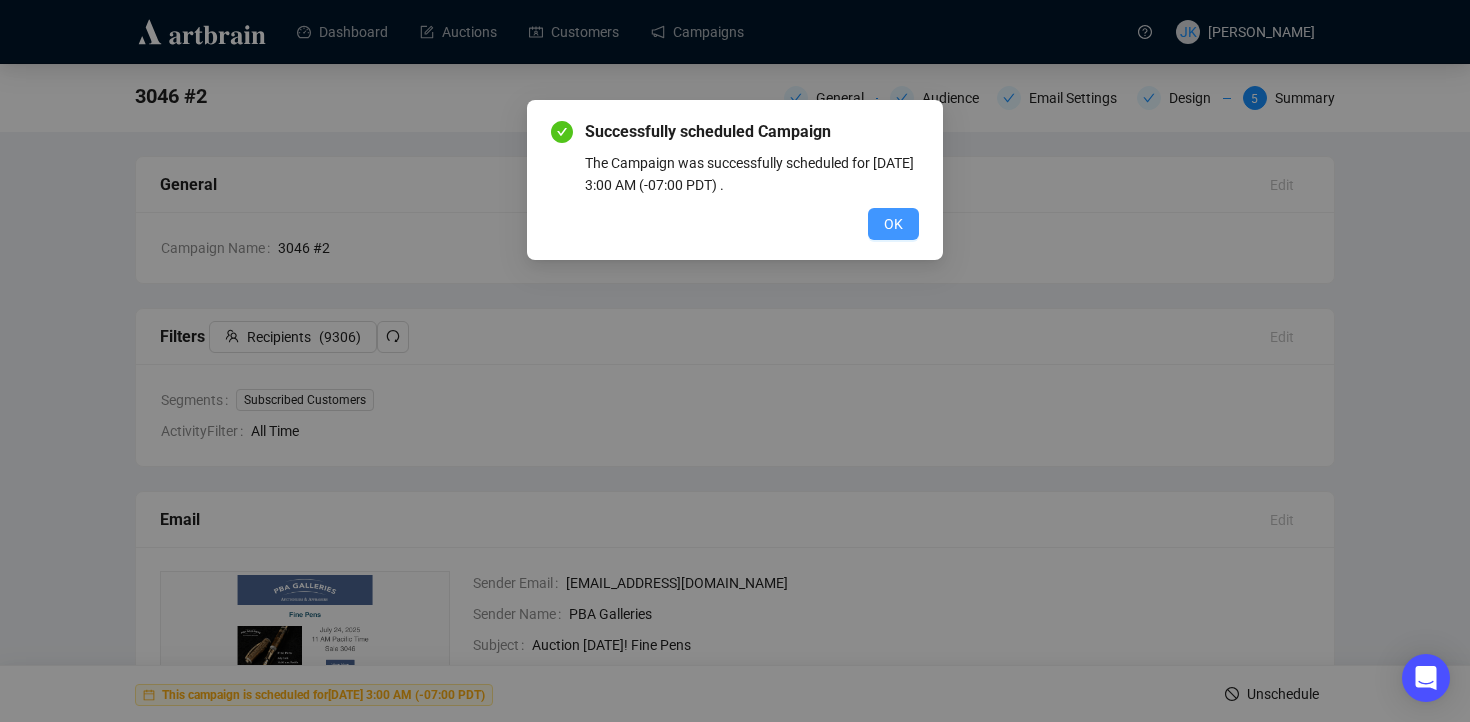 click on "OK" at bounding box center (893, 224) 